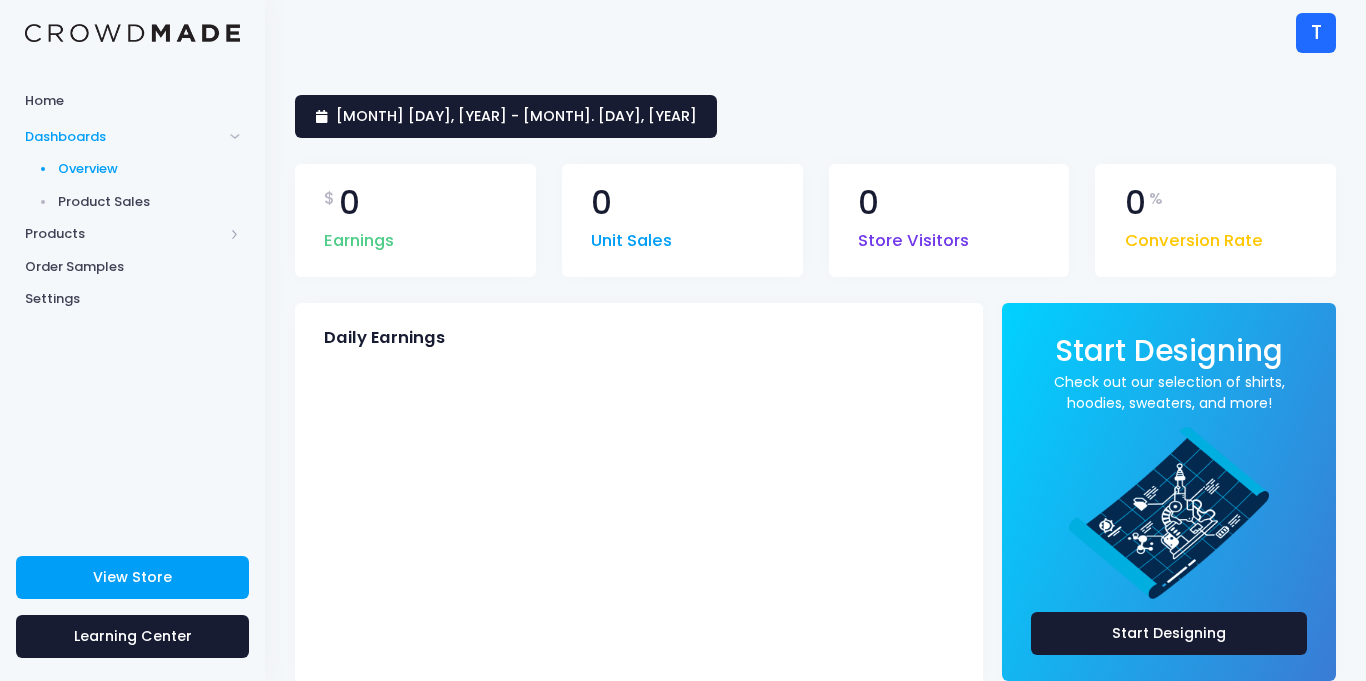 scroll, scrollTop: 0, scrollLeft: 0, axis: both 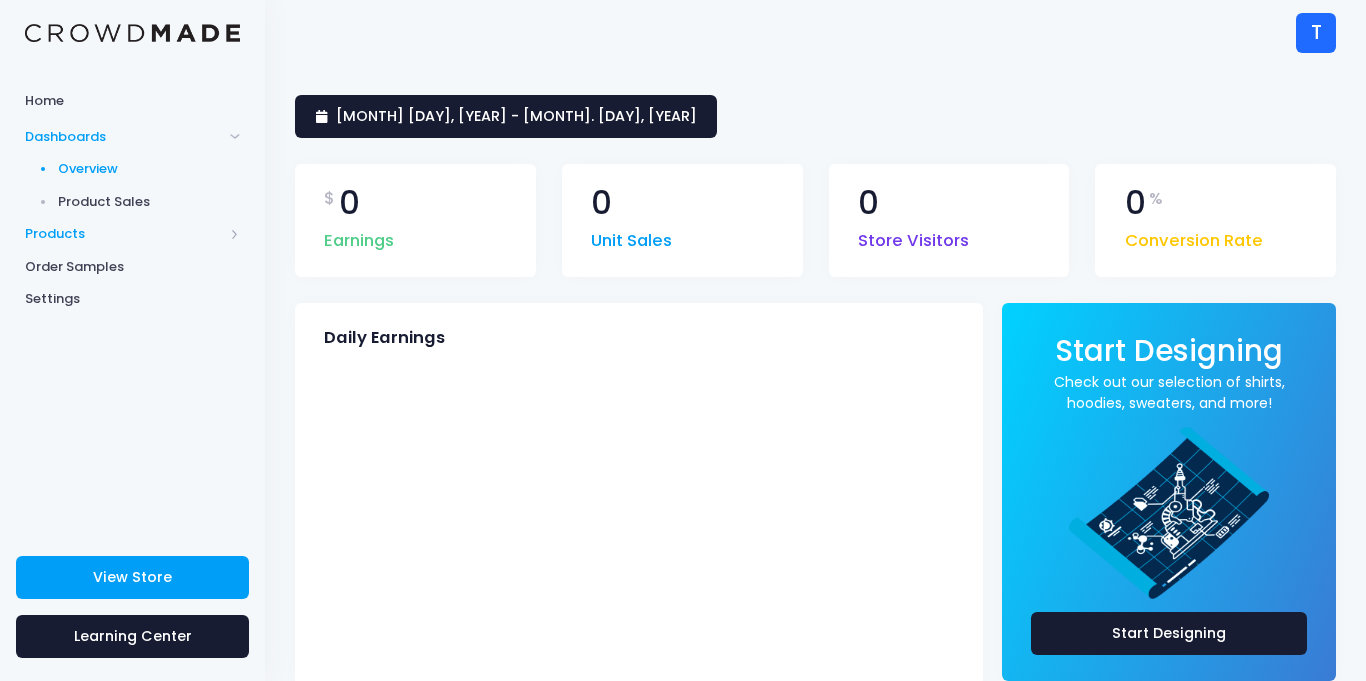 click on "Products" at bounding box center (132, 234) 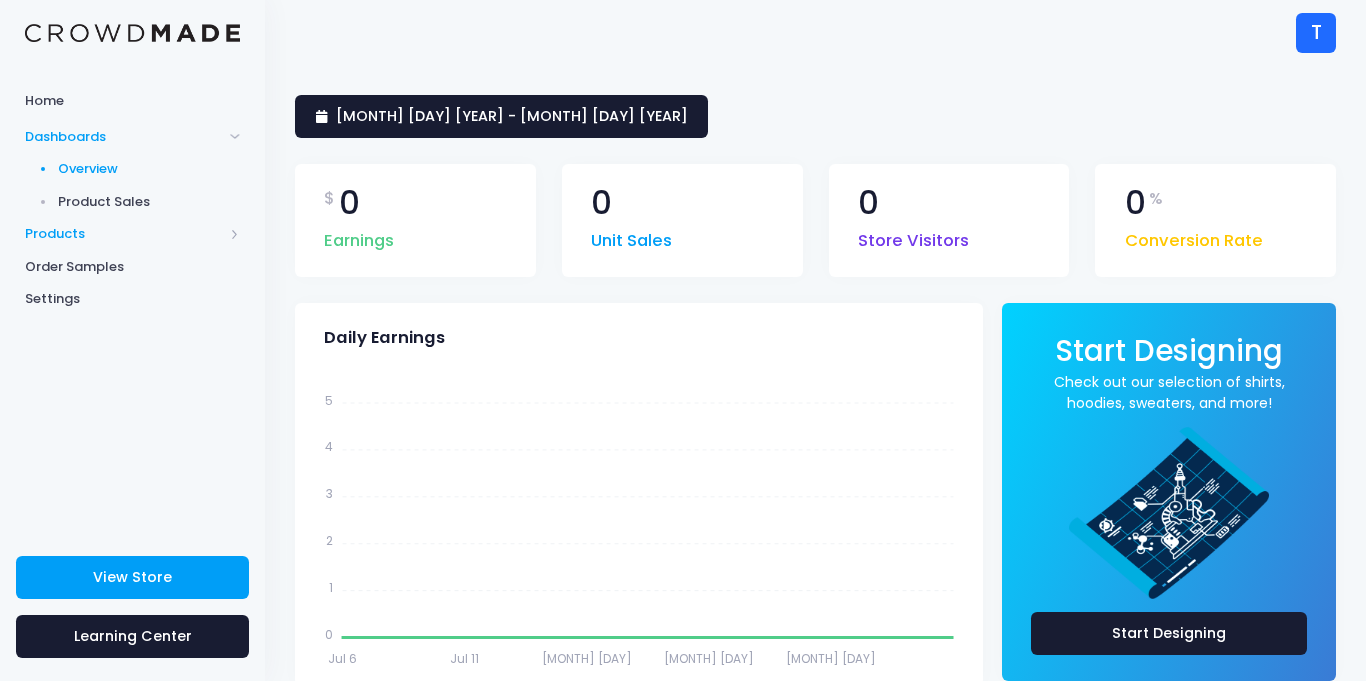 click at bounding box center (235, 234) 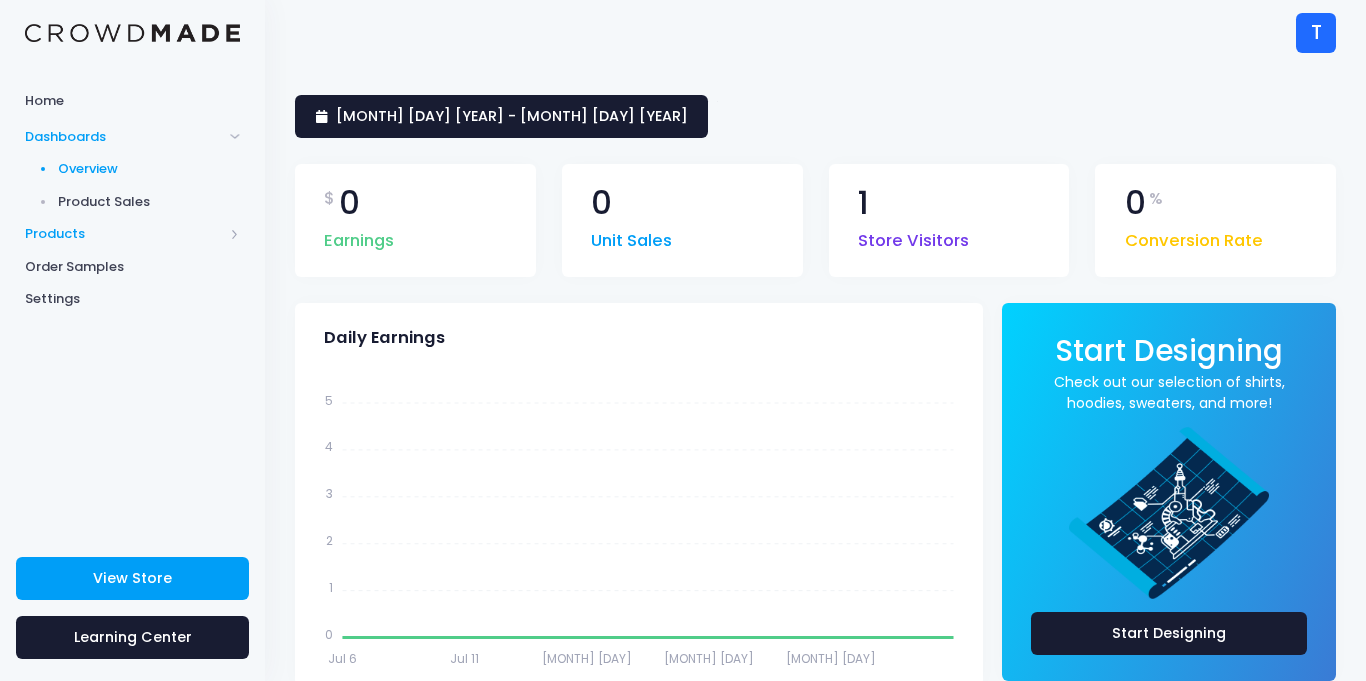 click on "Products" at bounding box center (132, 234) 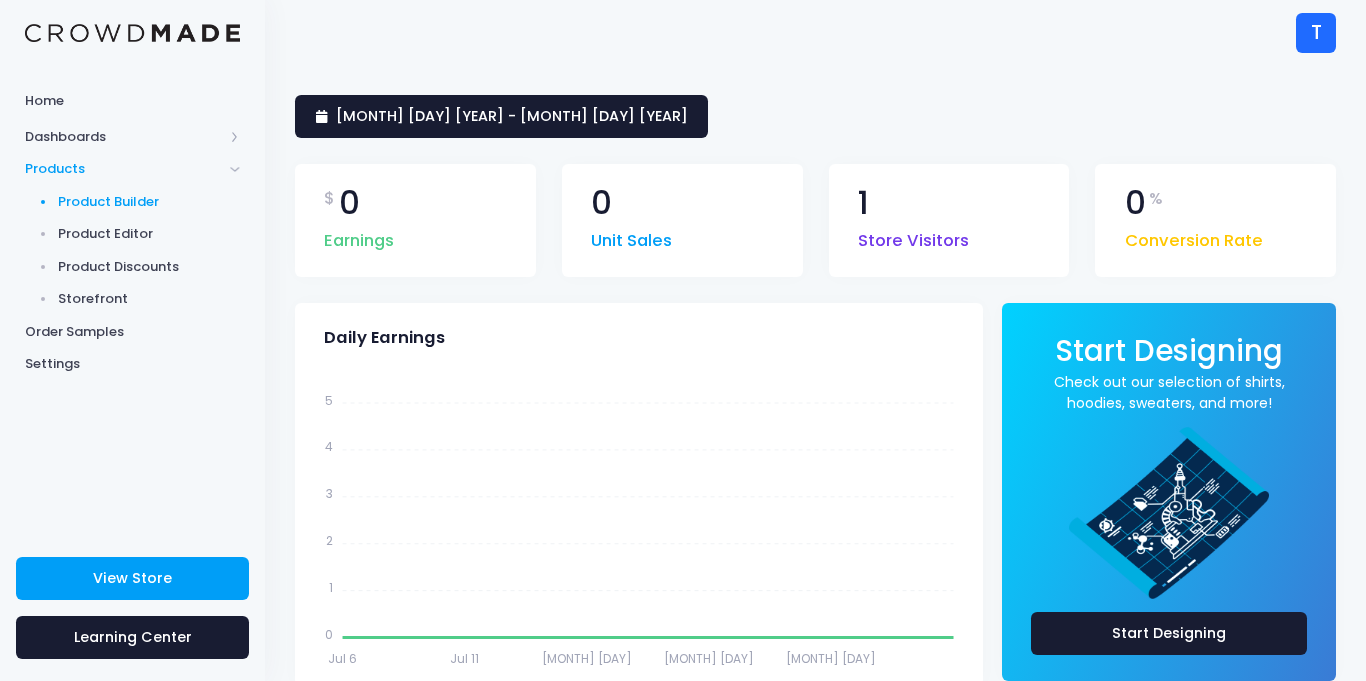 click on "Product Builder" at bounding box center (149, 202) 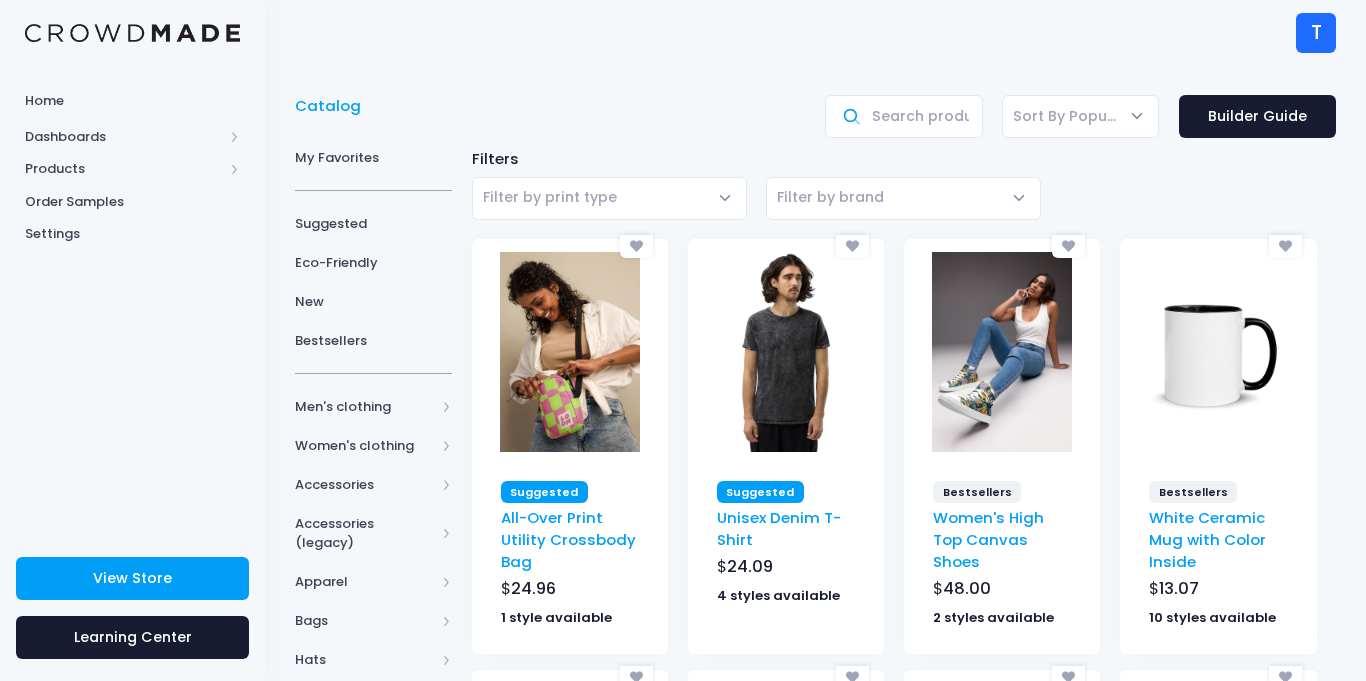scroll, scrollTop: 0, scrollLeft: 0, axis: both 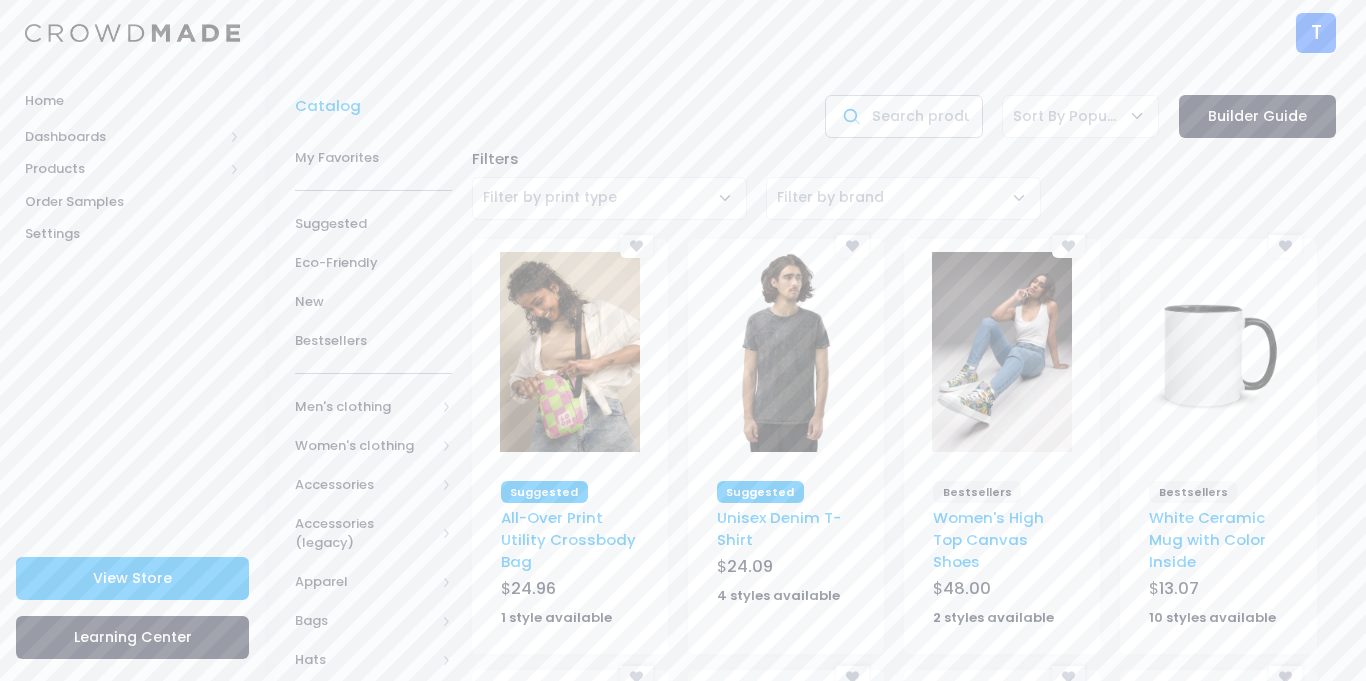 click at bounding box center [903, 116] 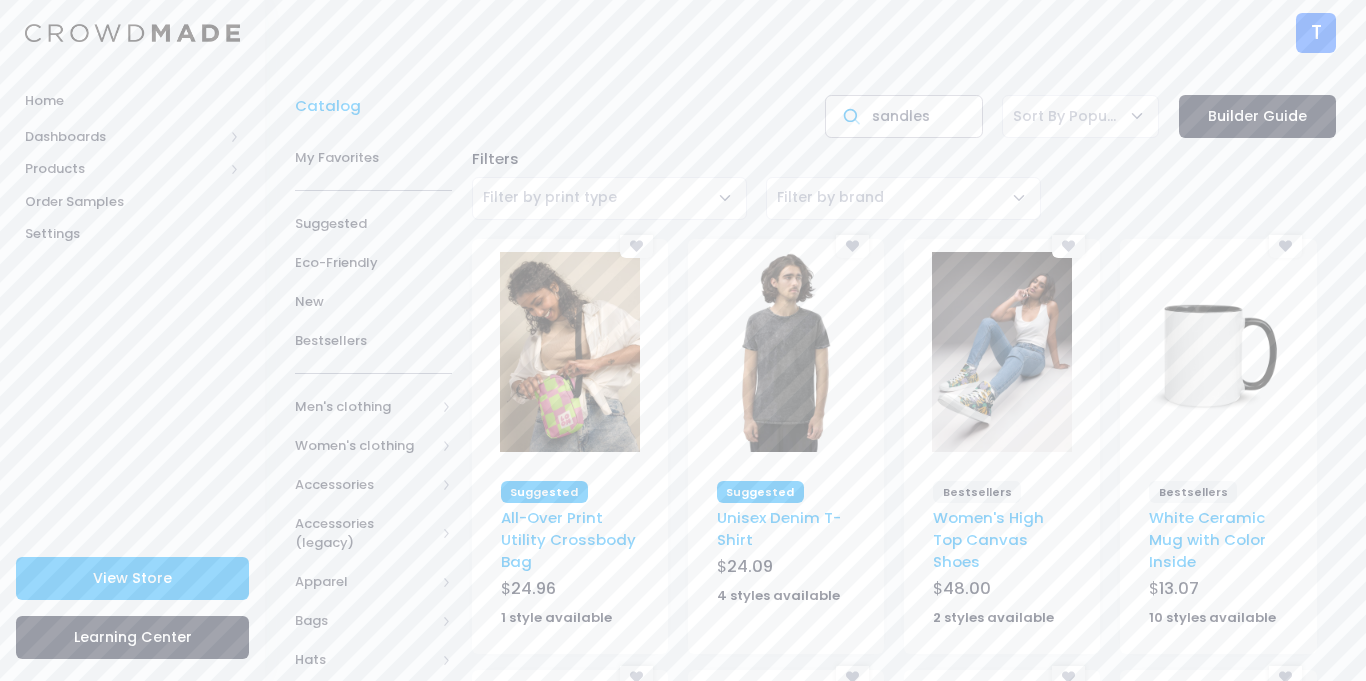 type on "sandles" 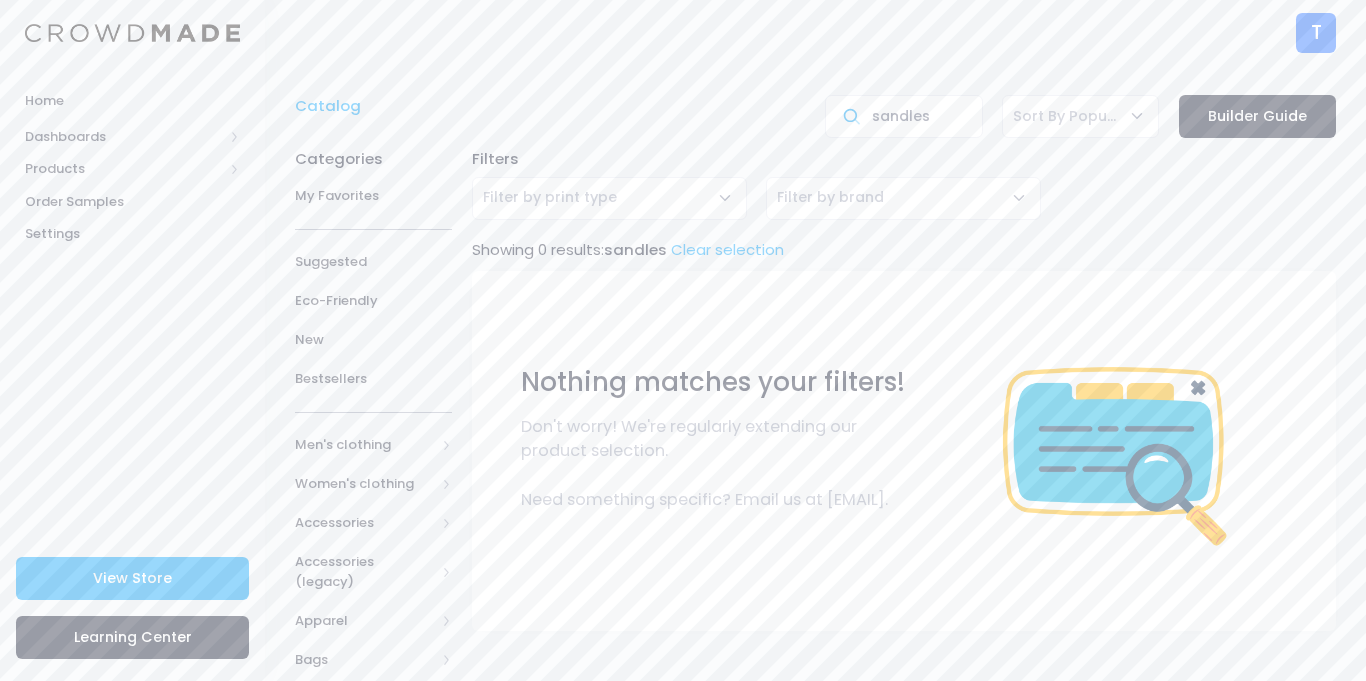 scroll, scrollTop: 0, scrollLeft: 0, axis: both 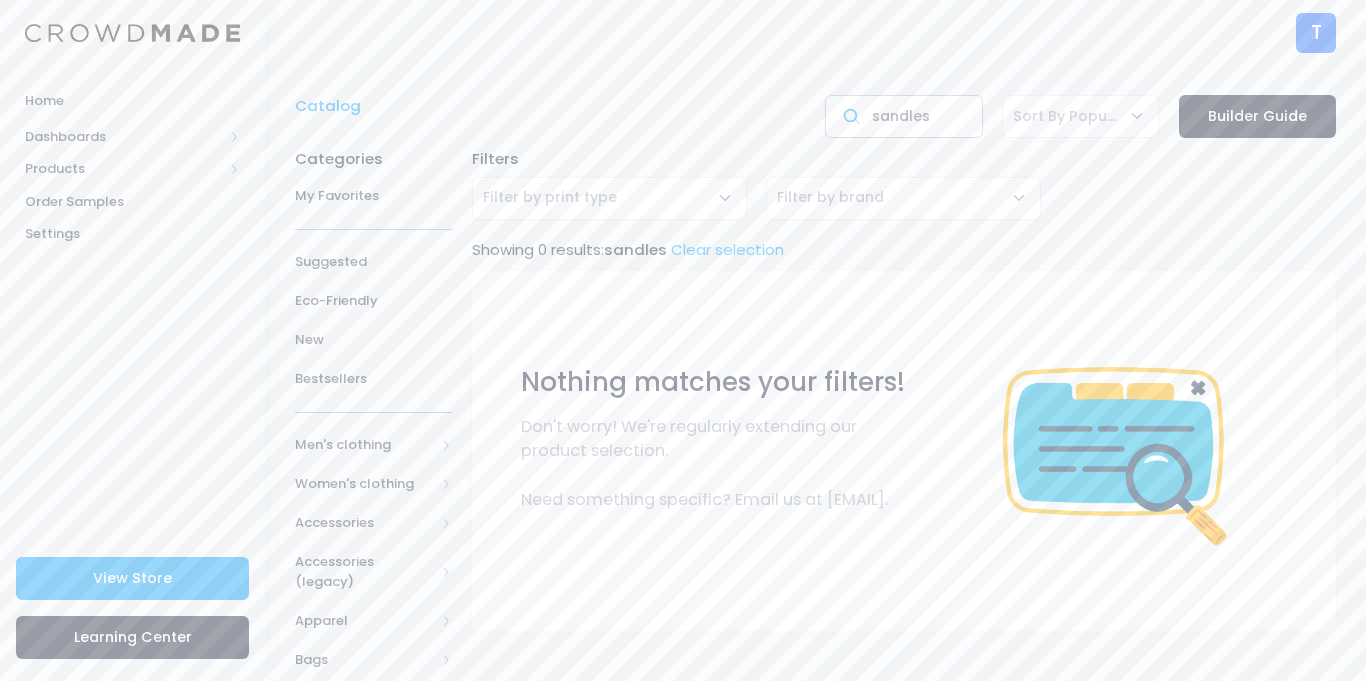 click on "sandles" at bounding box center (903, 116) 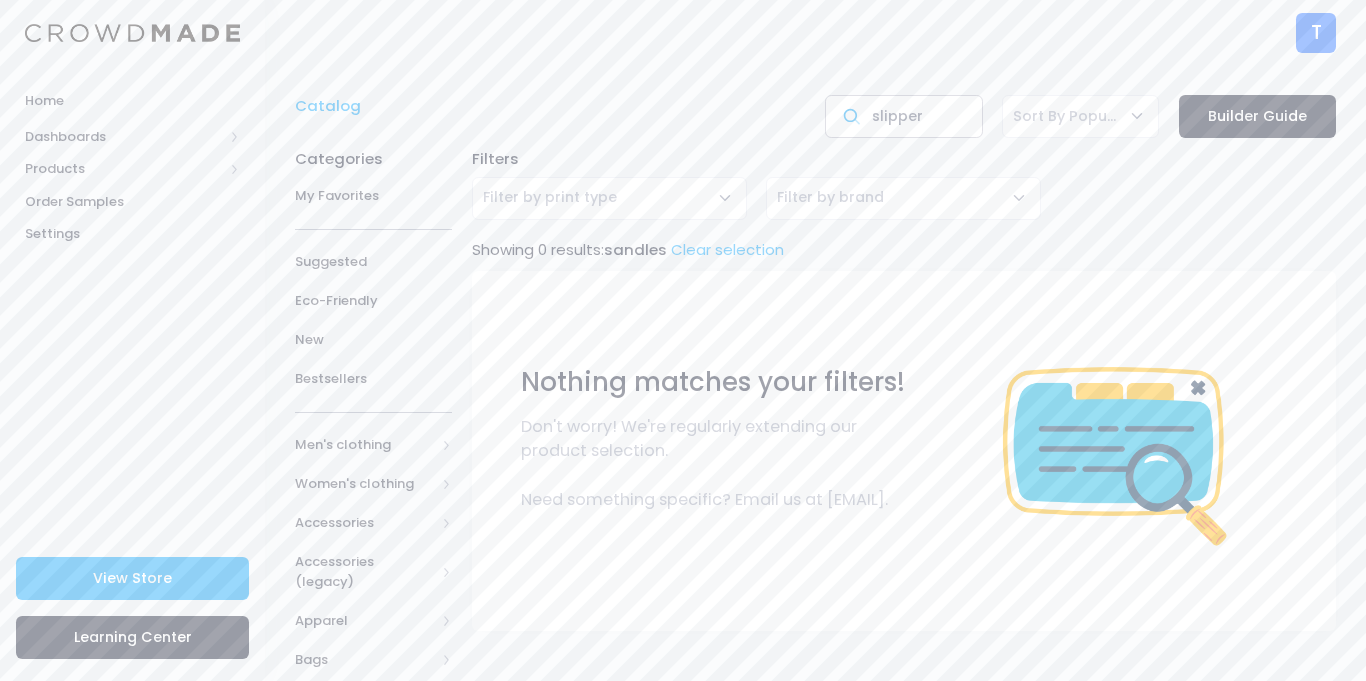type on "slipper" 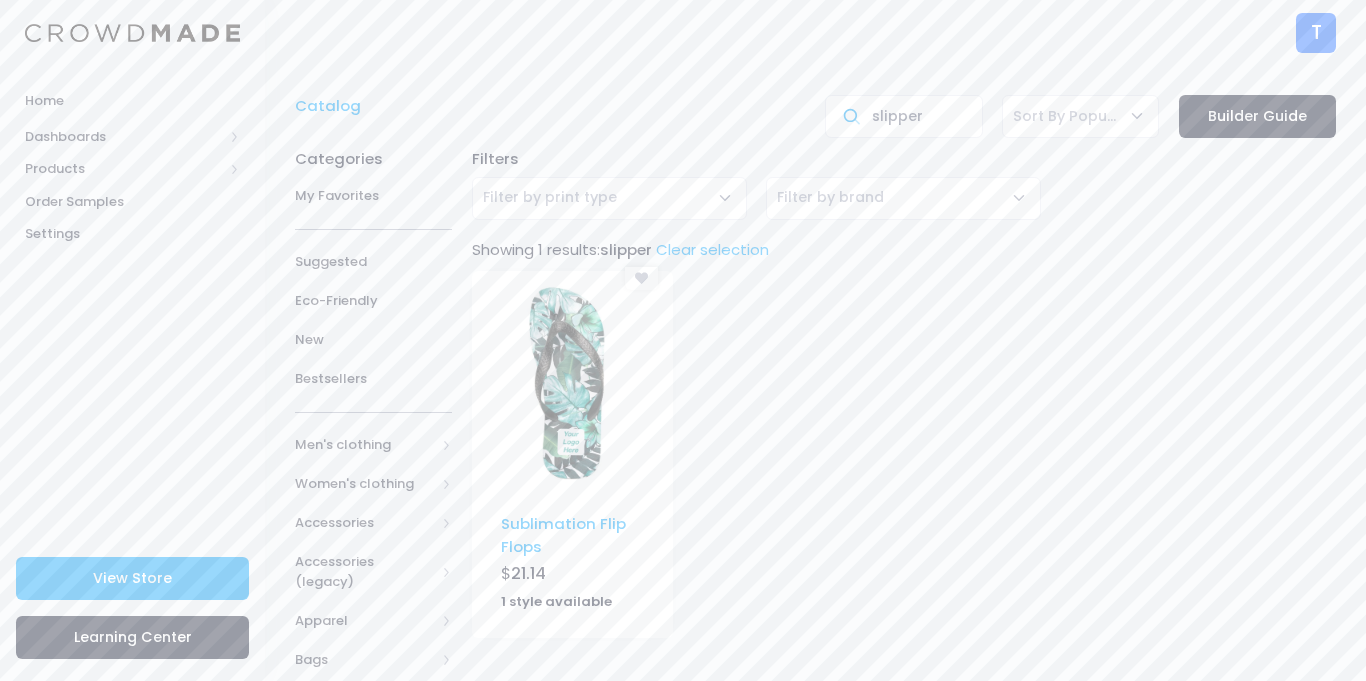 scroll, scrollTop: 0, scrollLeft: 0, axis: both 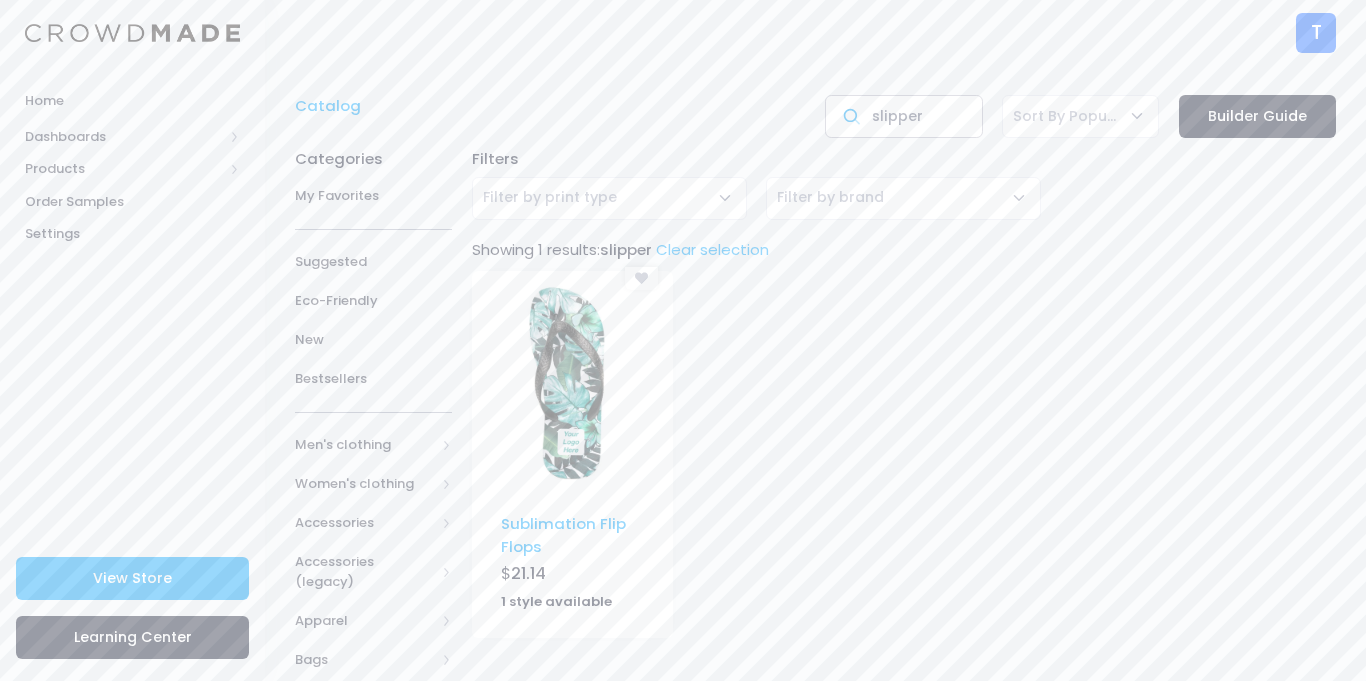 click on "slipper" at bounding box center [903, 116] 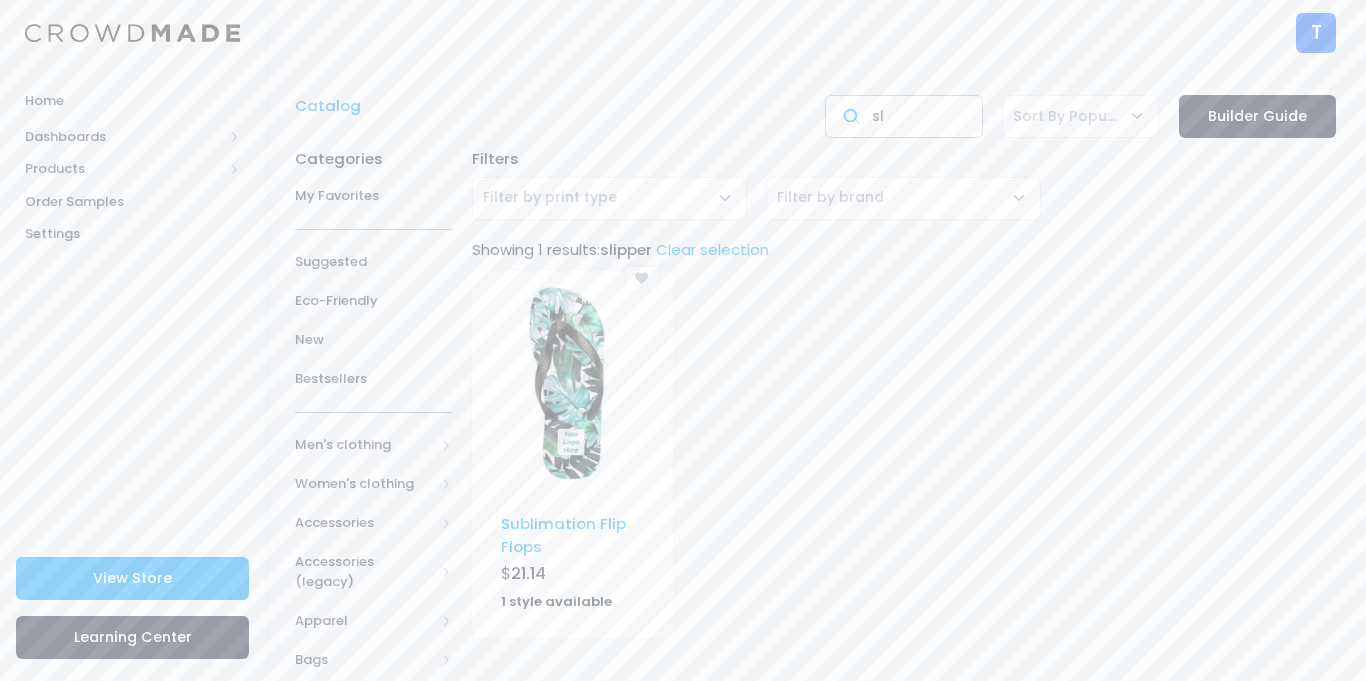 type on "s" 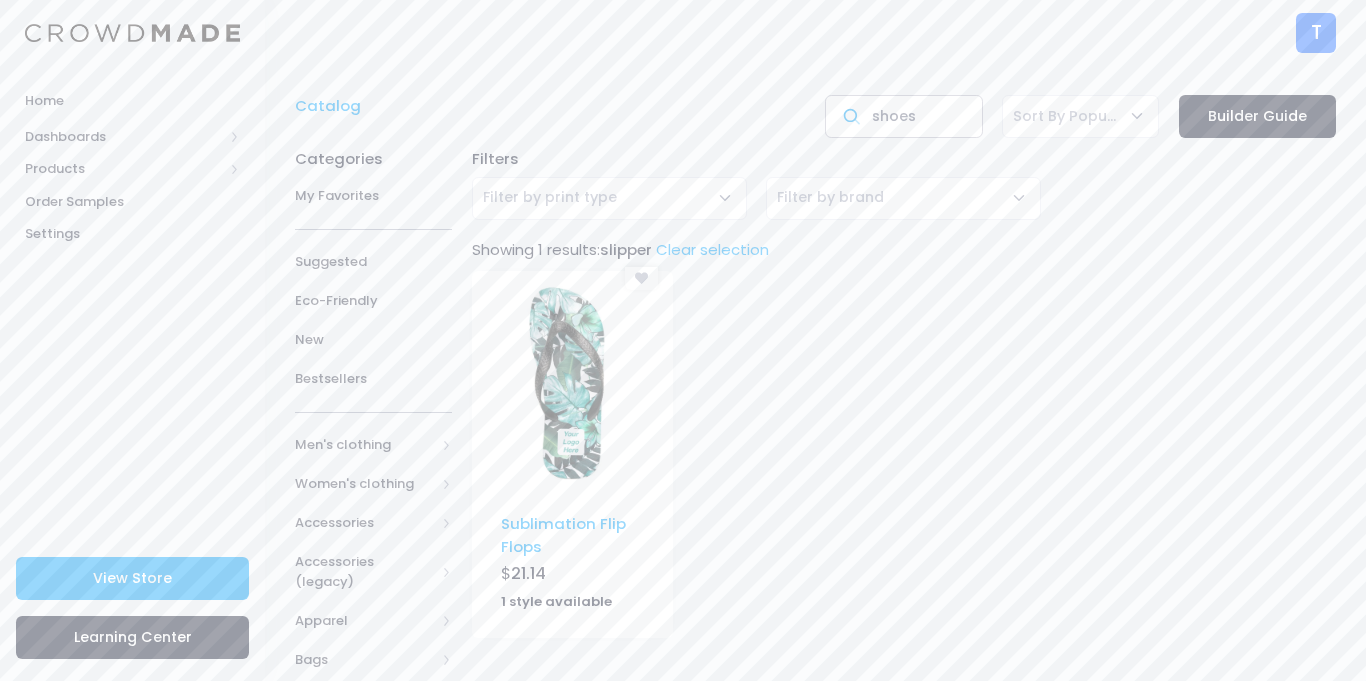 type on "shoes" 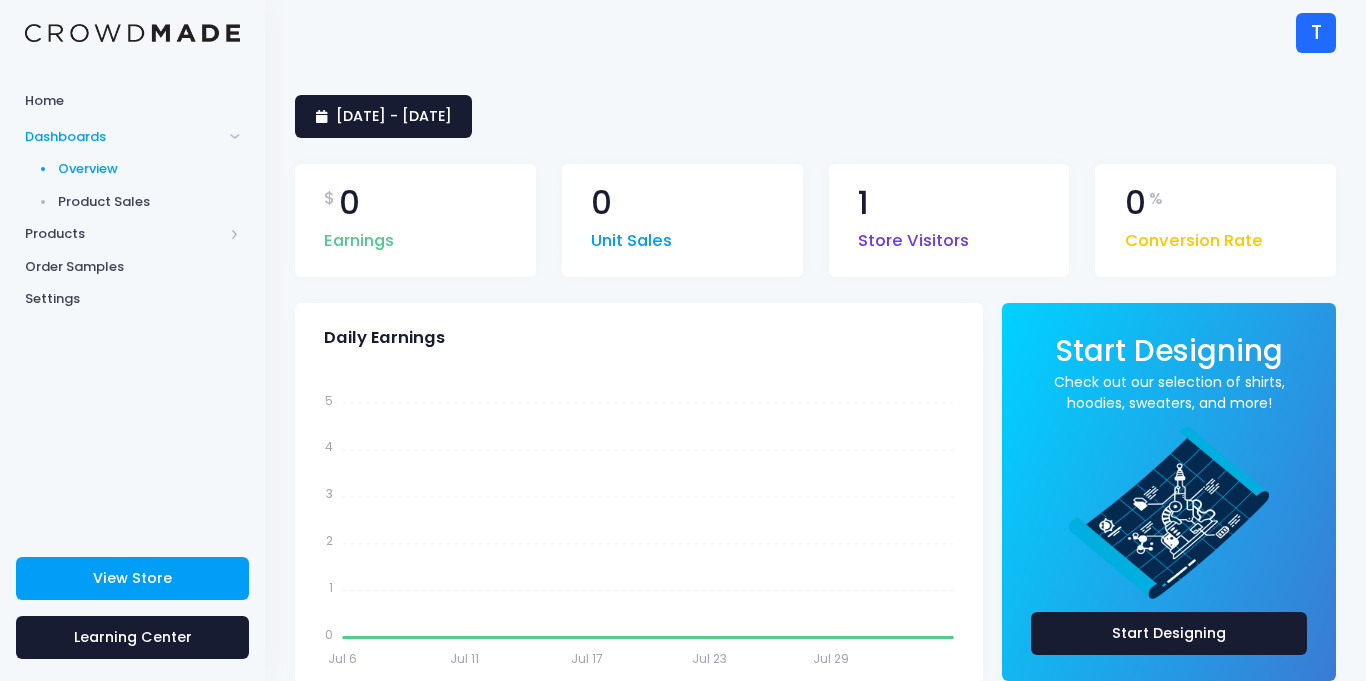 scroll, scrollTop: 0, scrollLeft: 0, axis: both 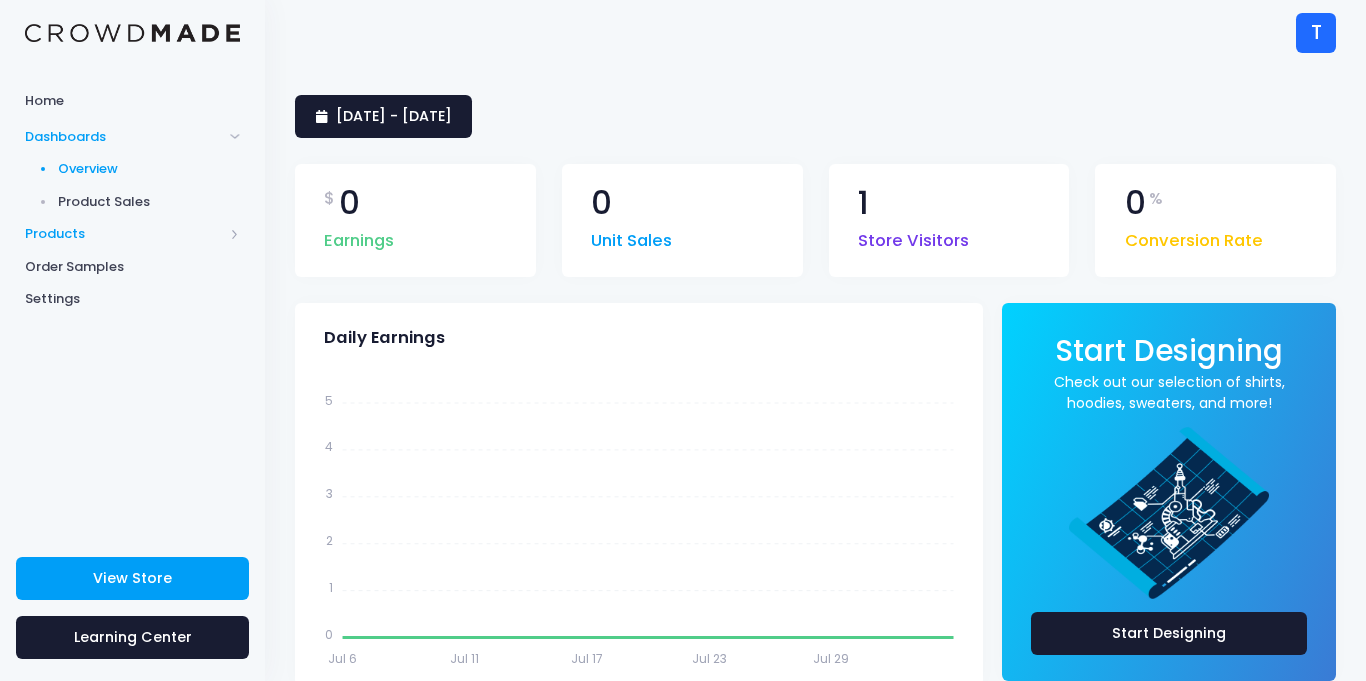 click at bounding box center (235, 234) 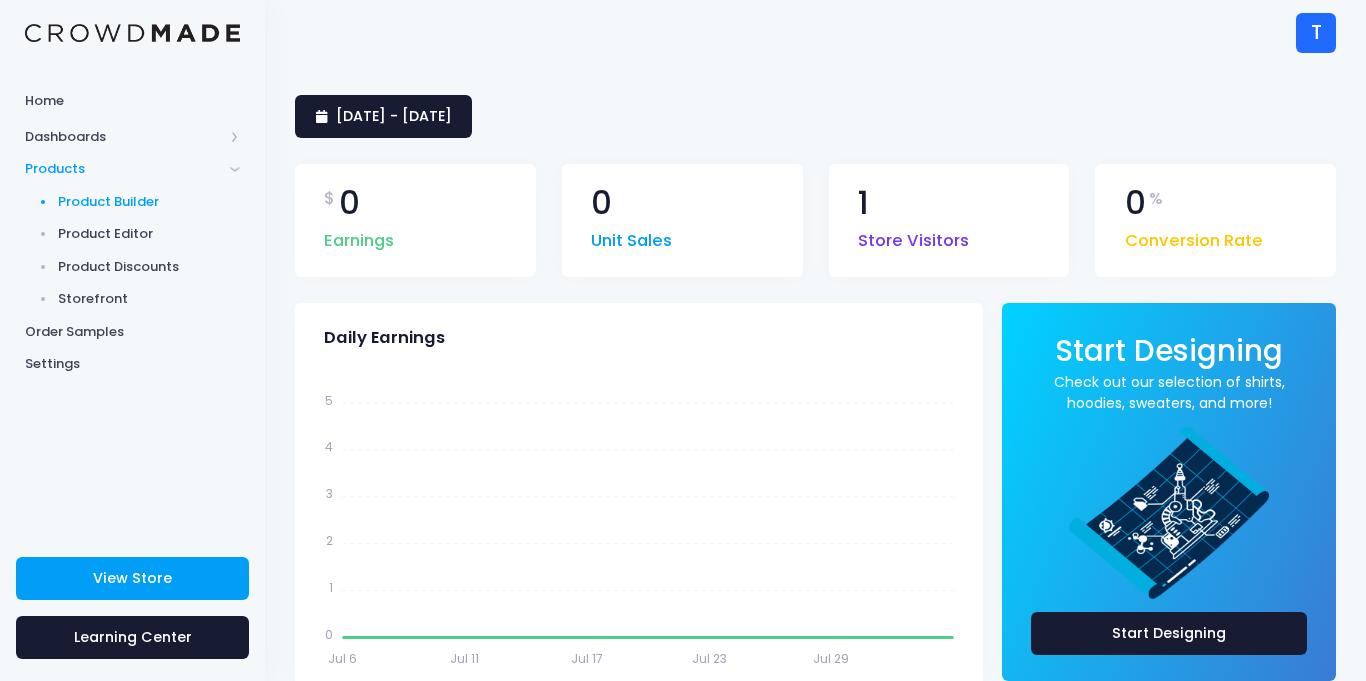 click on "Product Builder" at bounding box center (149, 202) 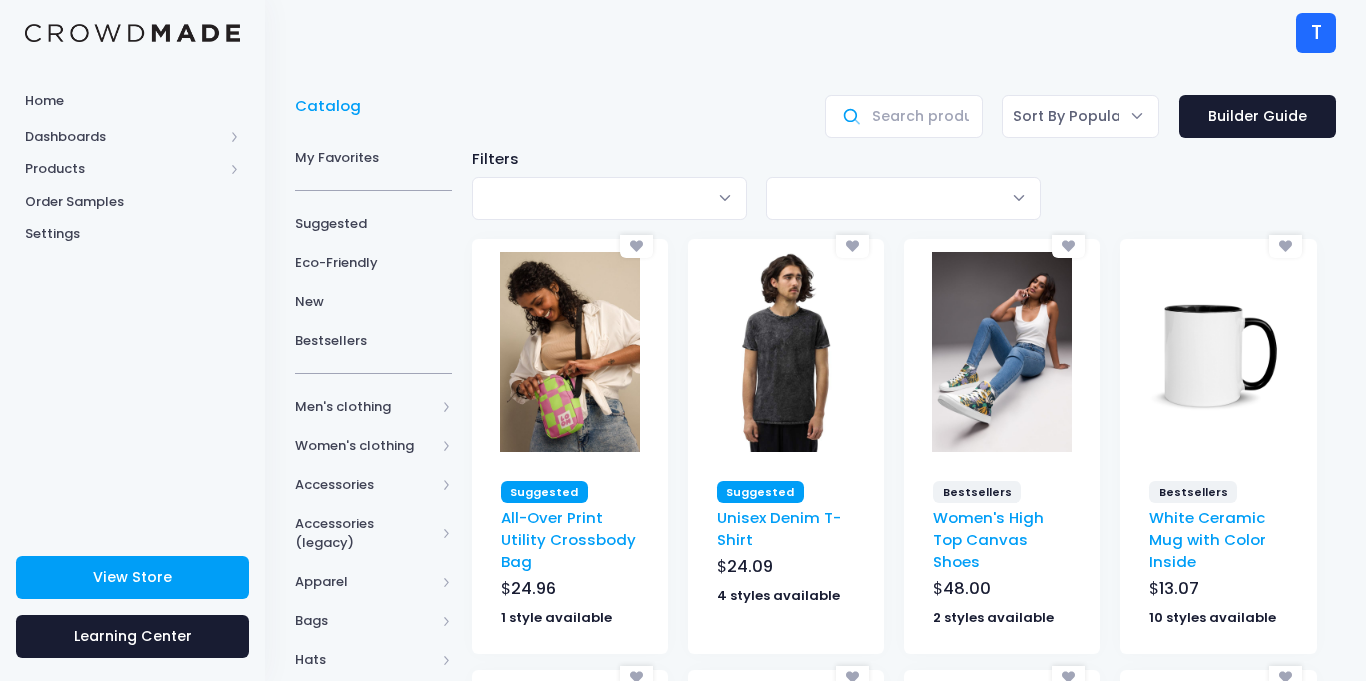 scroll, scrollTop: 0, scrollLeft: 0, axis: both 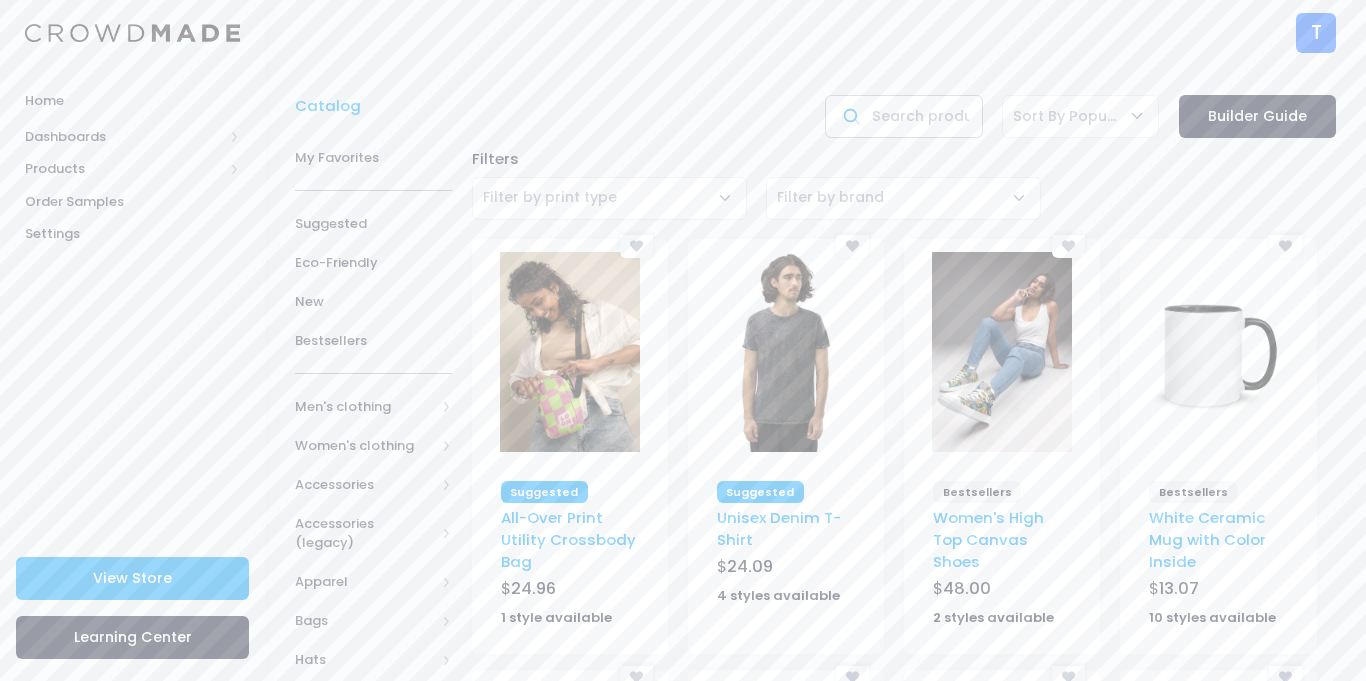 click at bounding box center (903, 116) 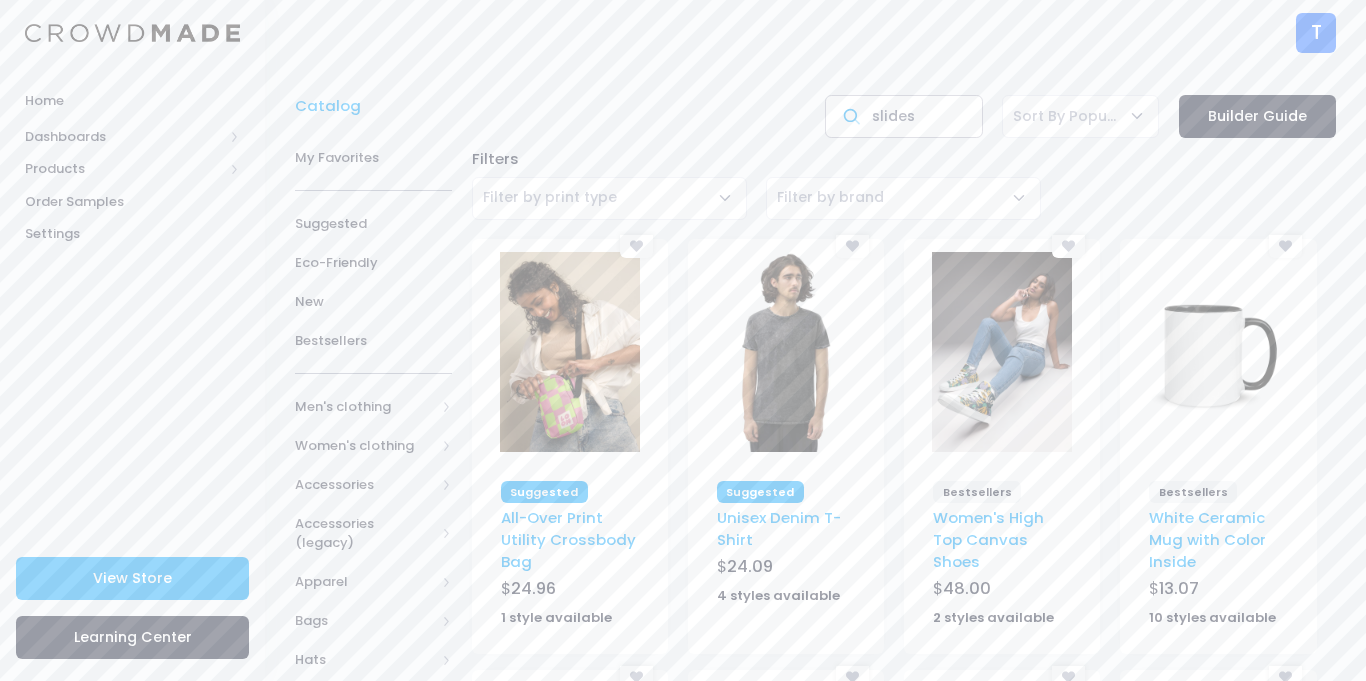 type on "slides" 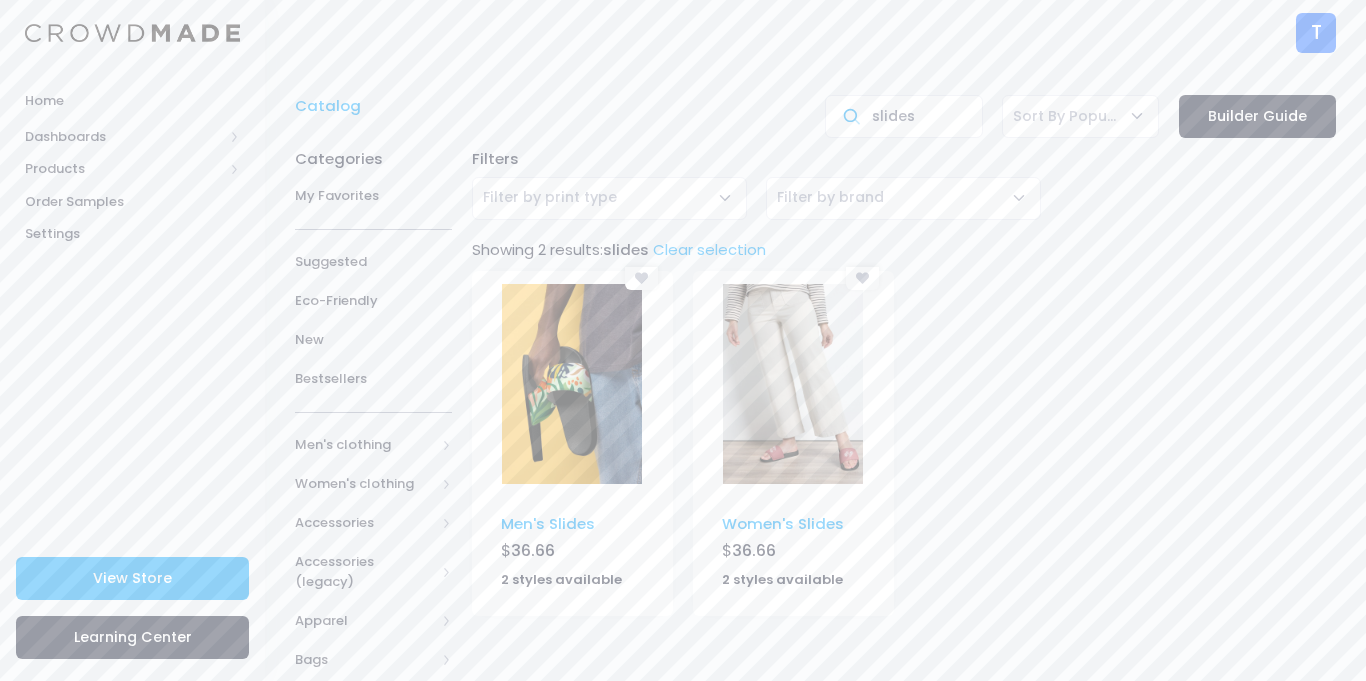 scroll, scrollTop: 0, scrollLeft: 0, axis: both 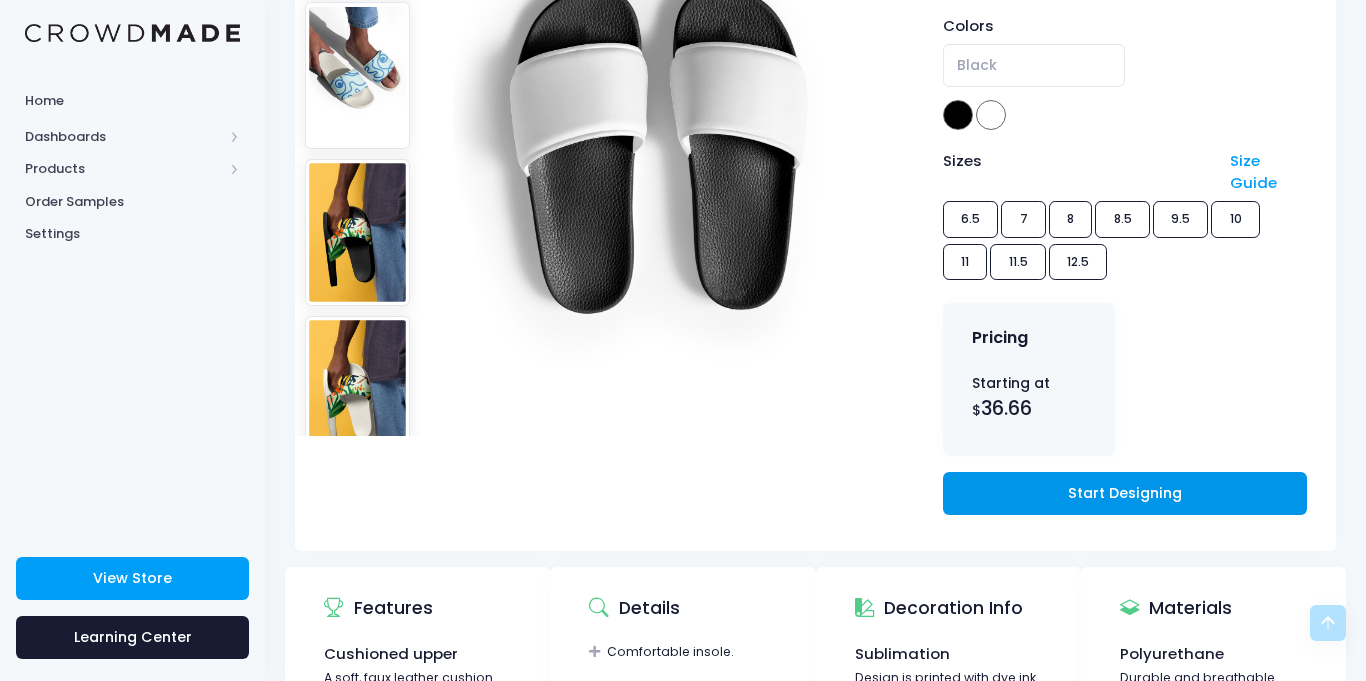 click on "Start Designing" at bounding box center (1125, 493) 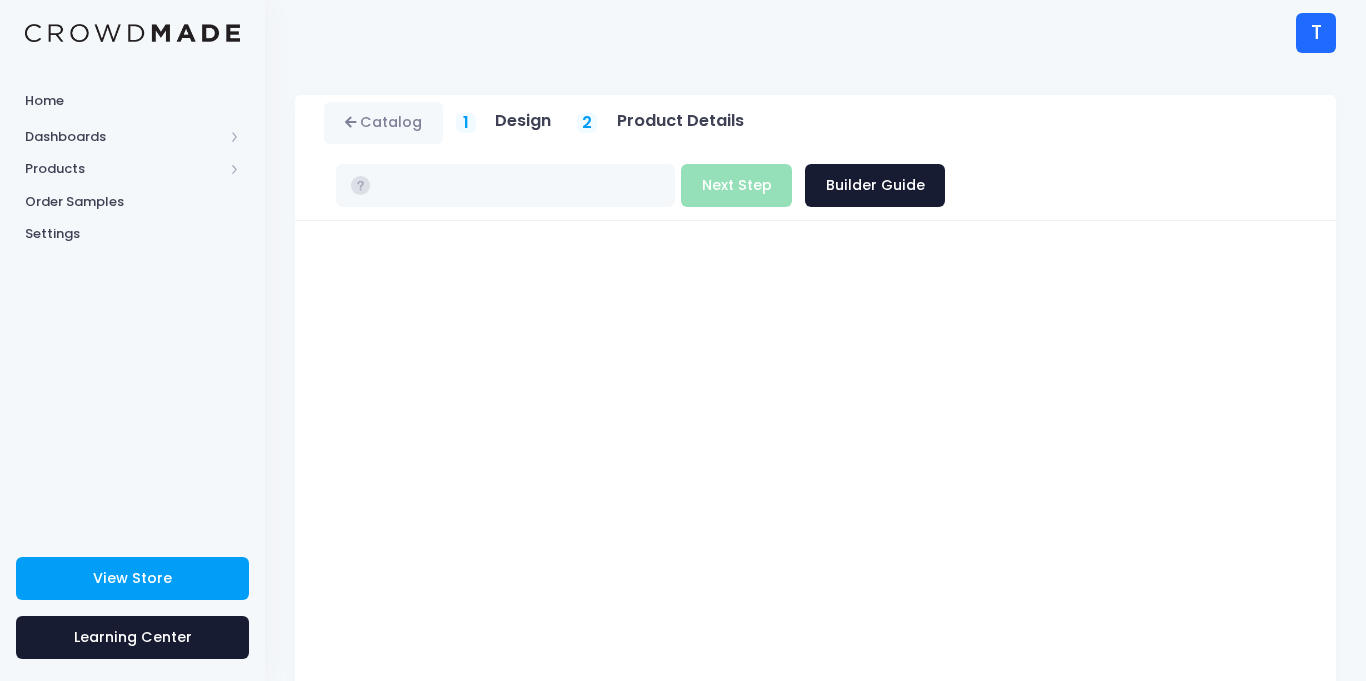 type on "$36.66" 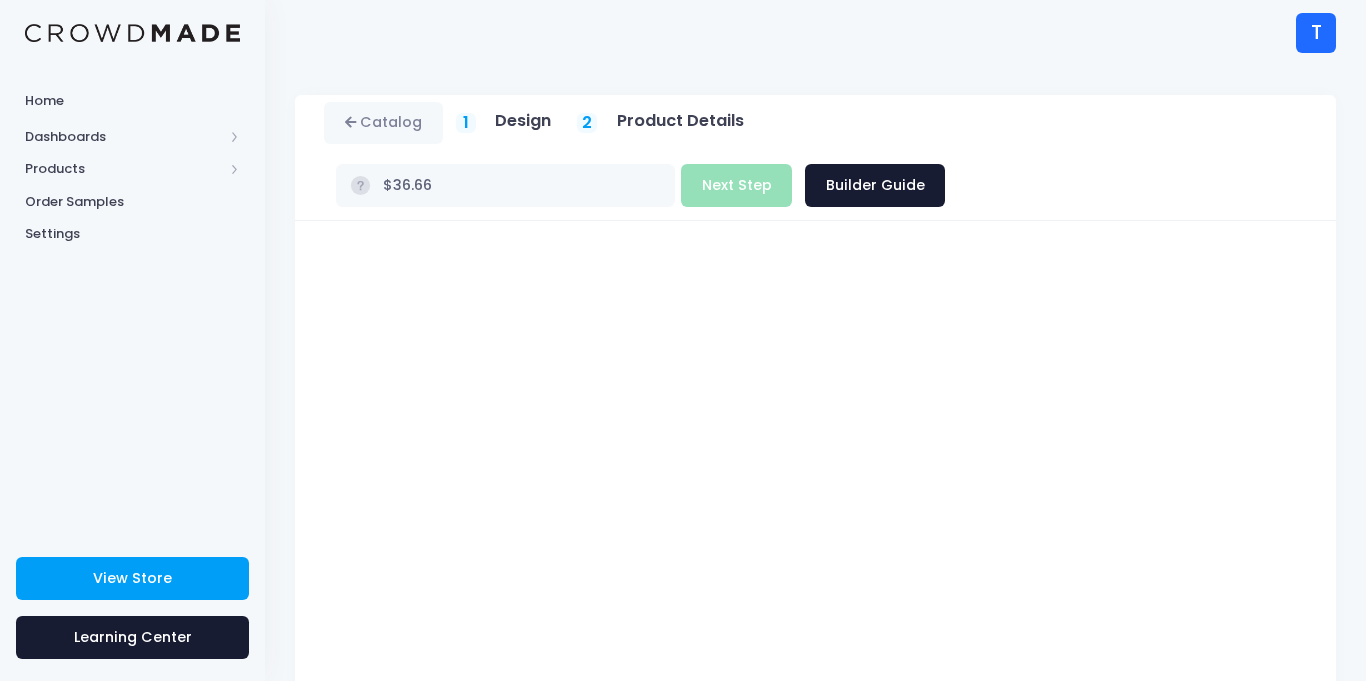 scroll, scrollTop: 0, scrollLeft: 0, axis: both 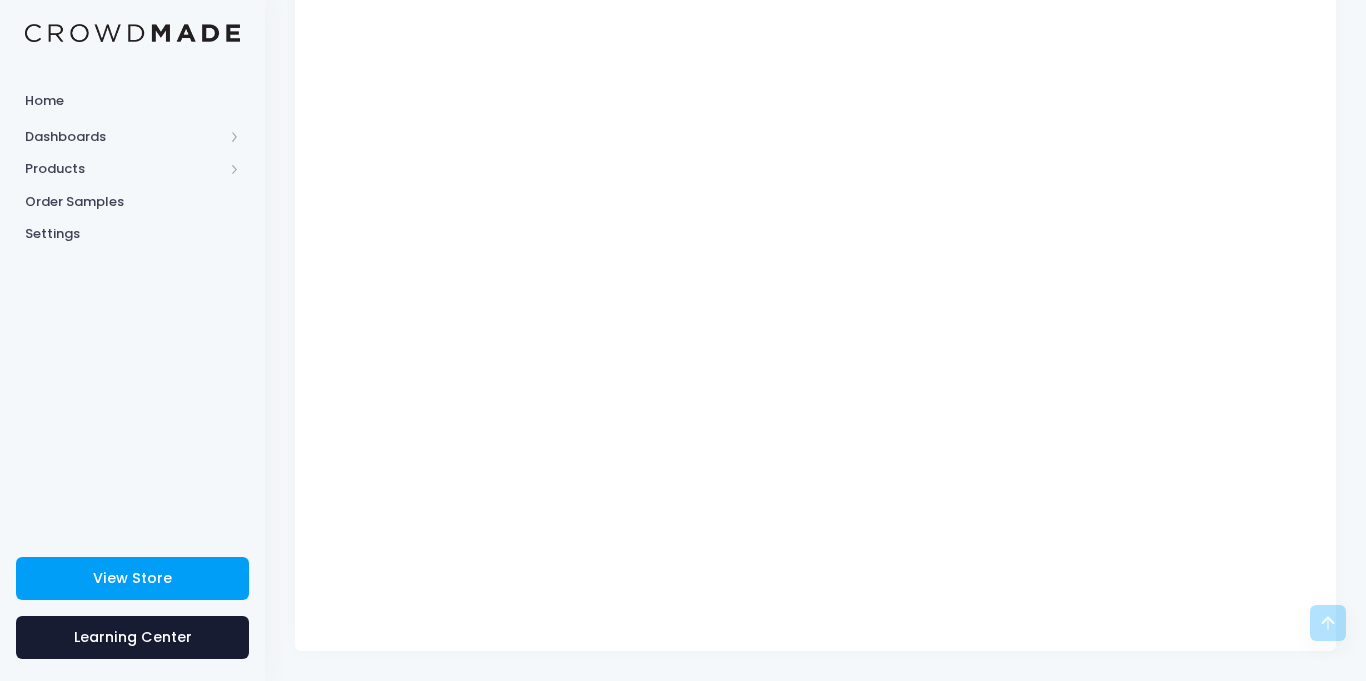 click on "Catalog
1
Design
2
$" at bounding box center (815, 209) 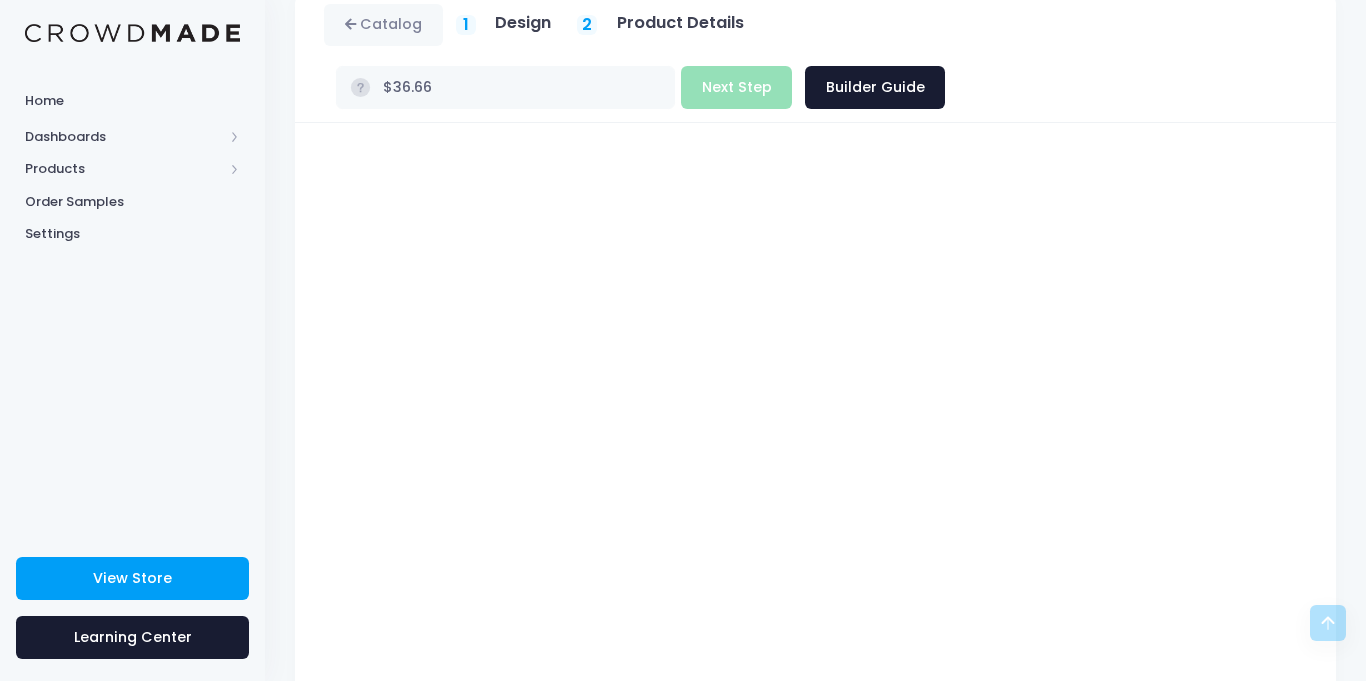 scroll, scrollTop: 76, scrollLeft: 0, axis: vertical 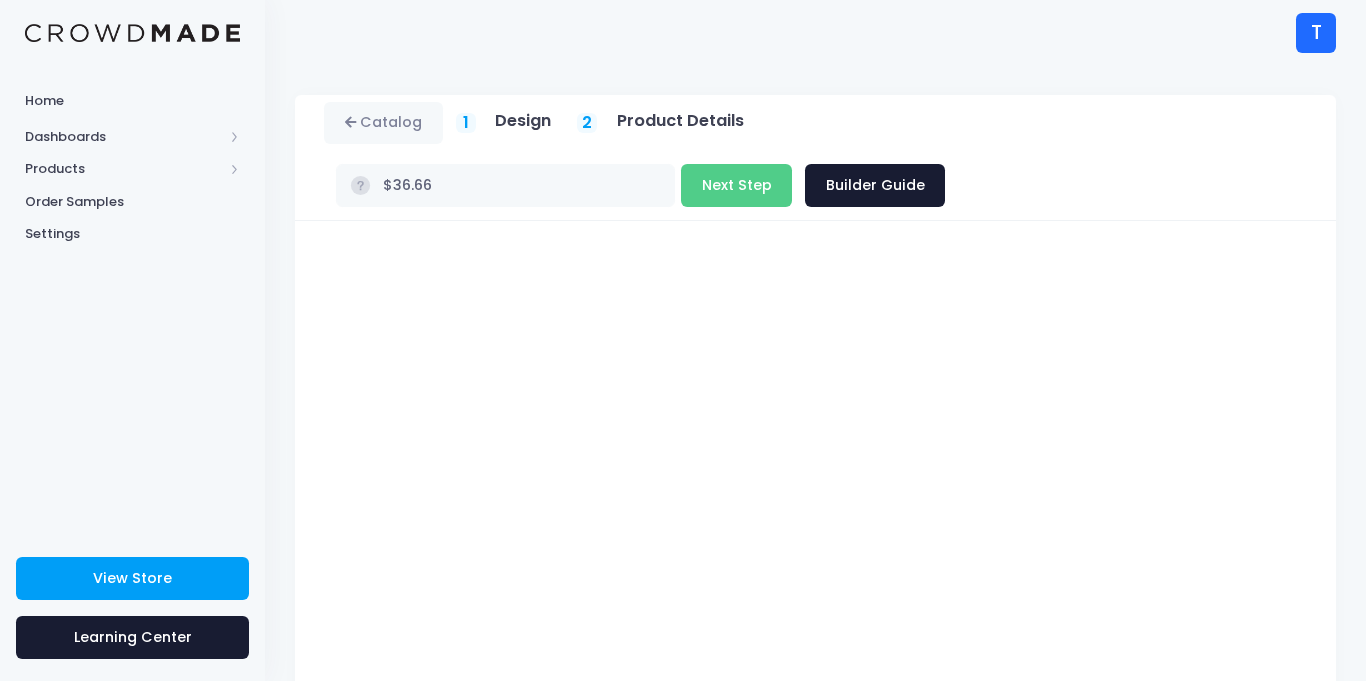 click on "Men's Slides
Product title
Set your earnings
$
0.0
Earnings can't be less than 0.
$ 36.66" at bounding box center (815, 600) 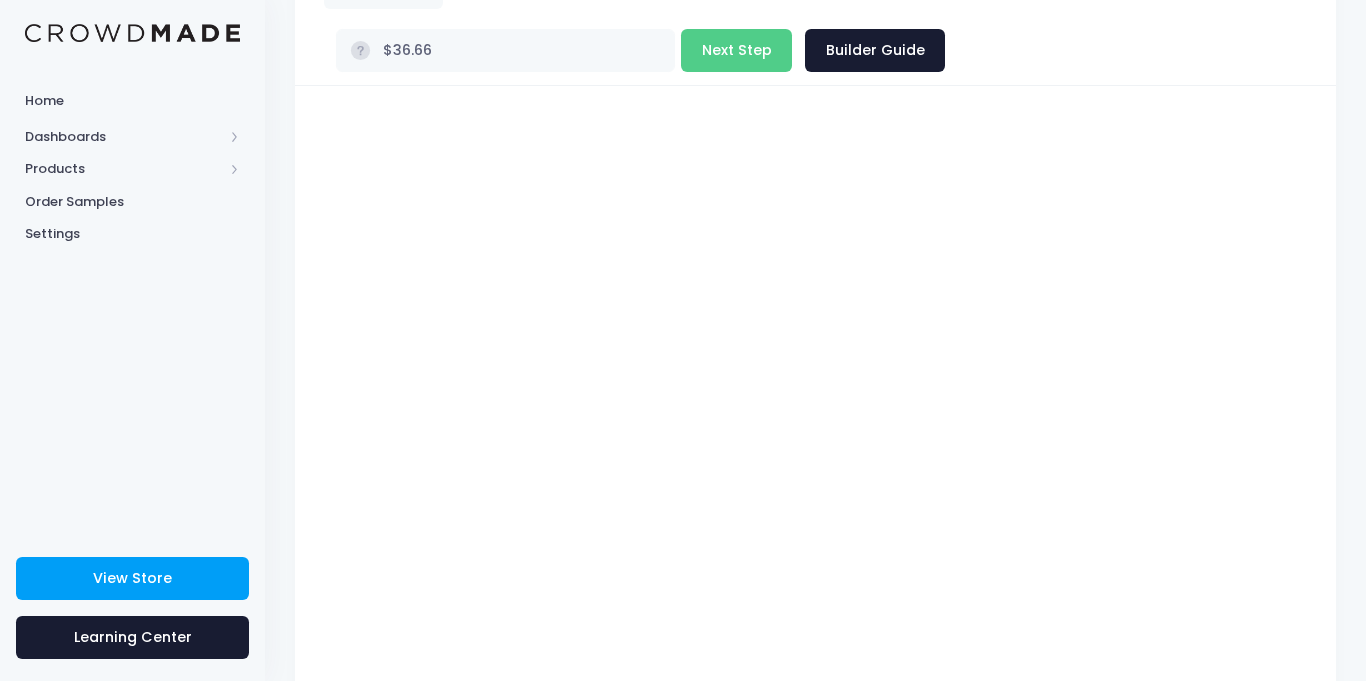 scroll, scrollTop: 327, scrollLeft: 0, axis: vertical 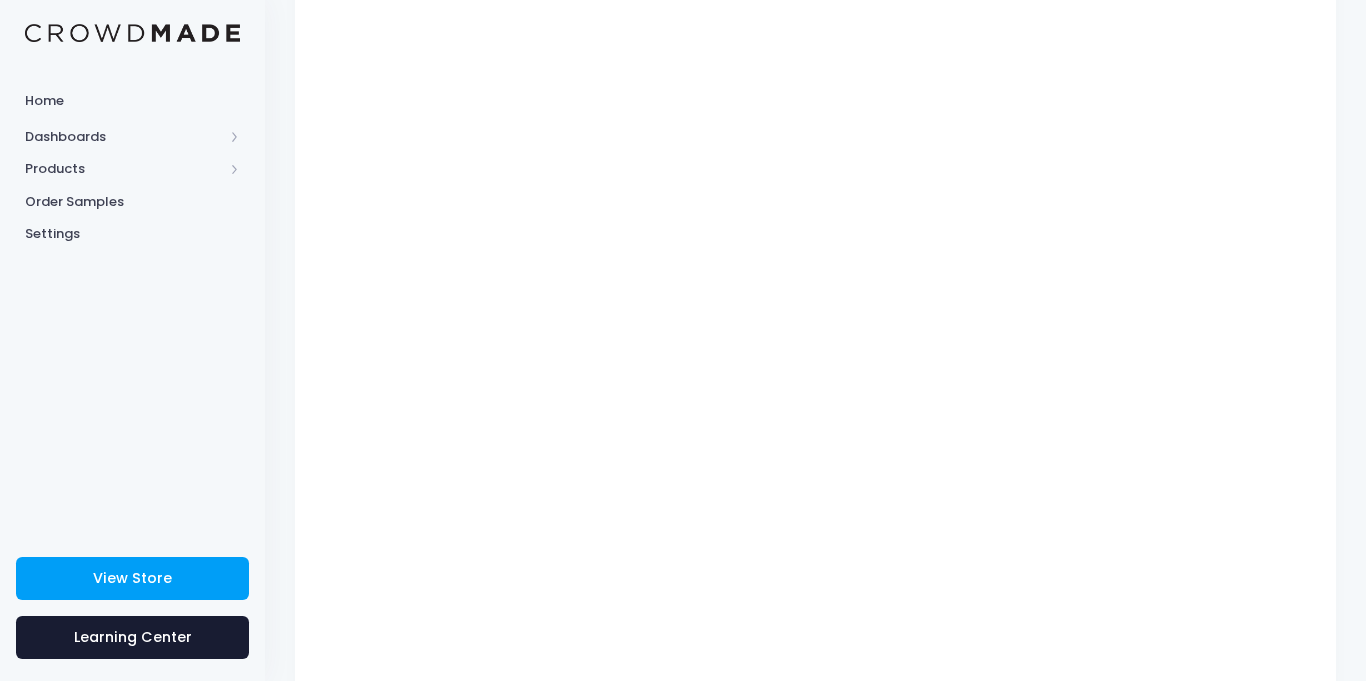 click on "Catalog
1
Design
2
$" at bounding box center [815, 255] 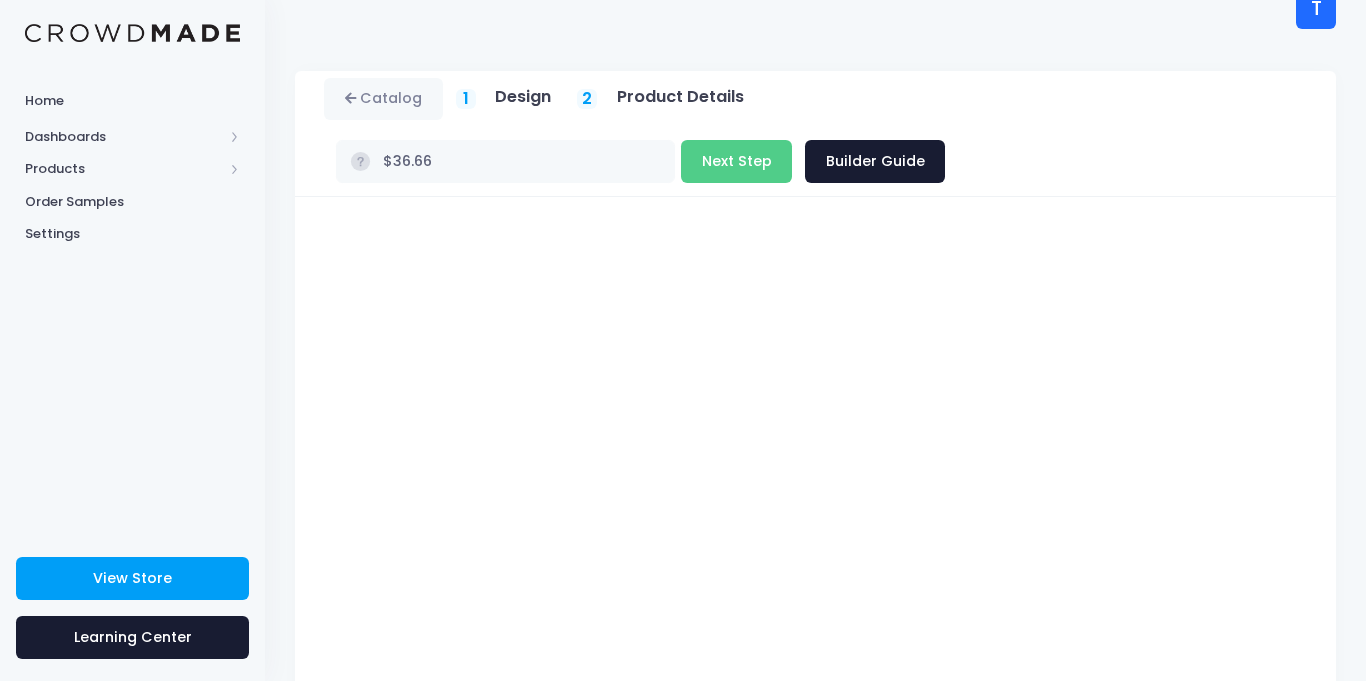 scroll, scrollTop: 0, scrollLeft: 0, axis: both 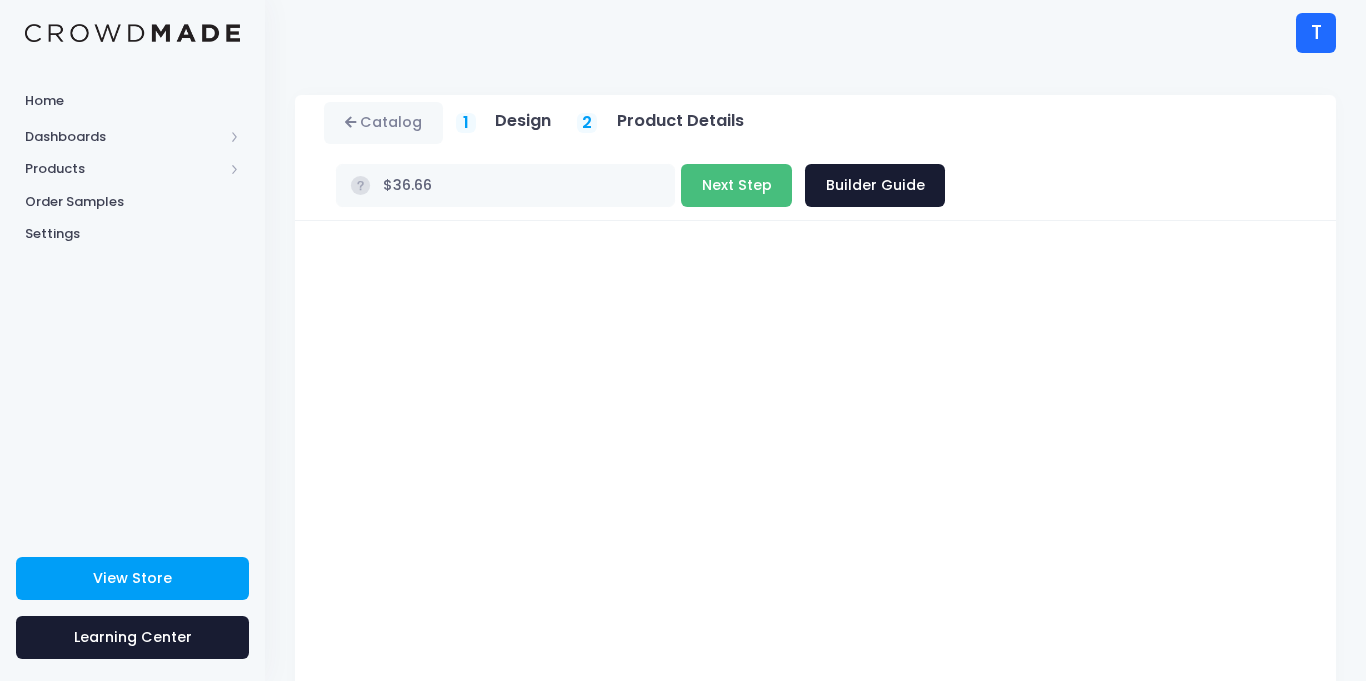 click on "Next Step" at bounding box center (736, 185) 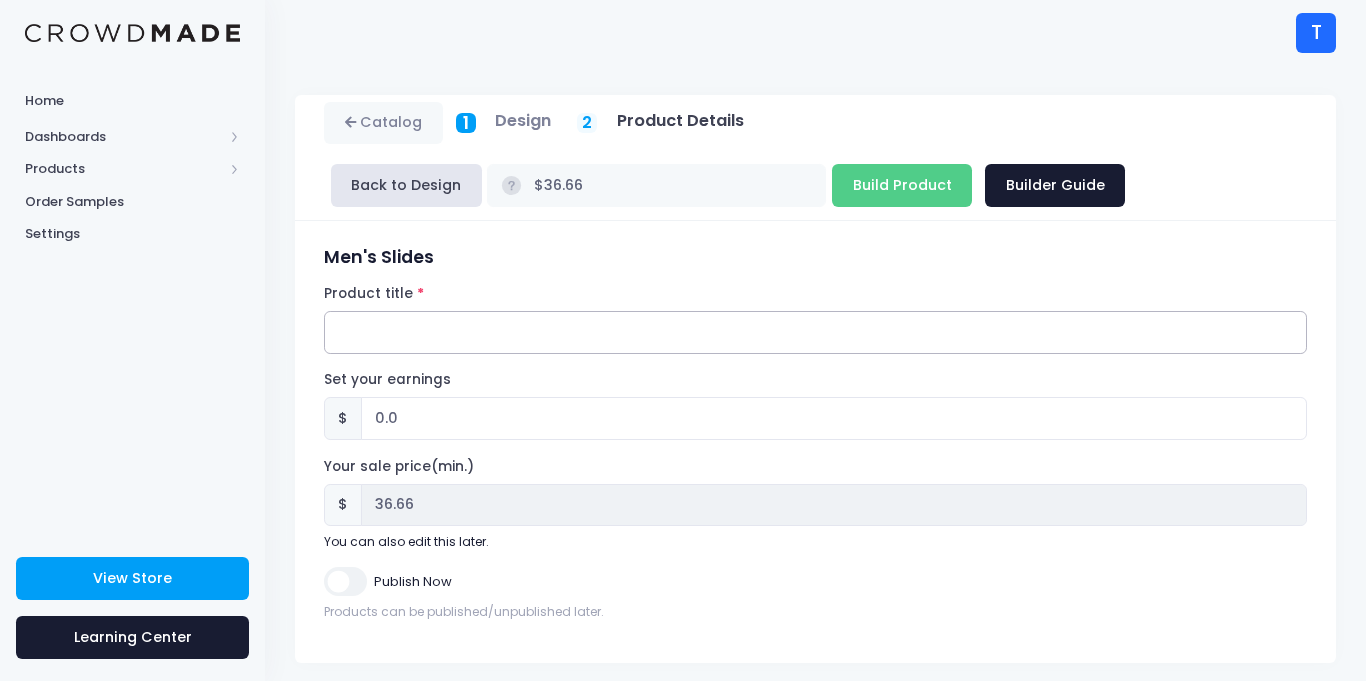 click on "Product title" at bounding box center (815, 332) 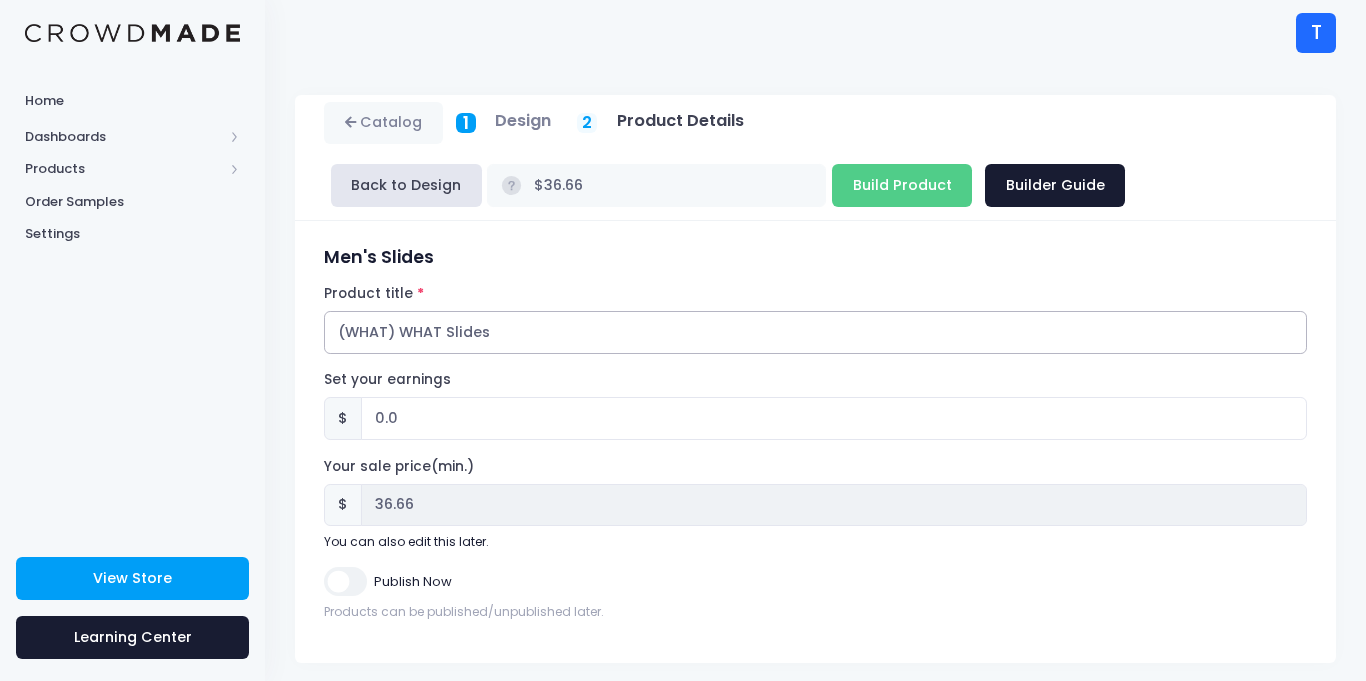 type on "(WHAT) WHAT Slides" 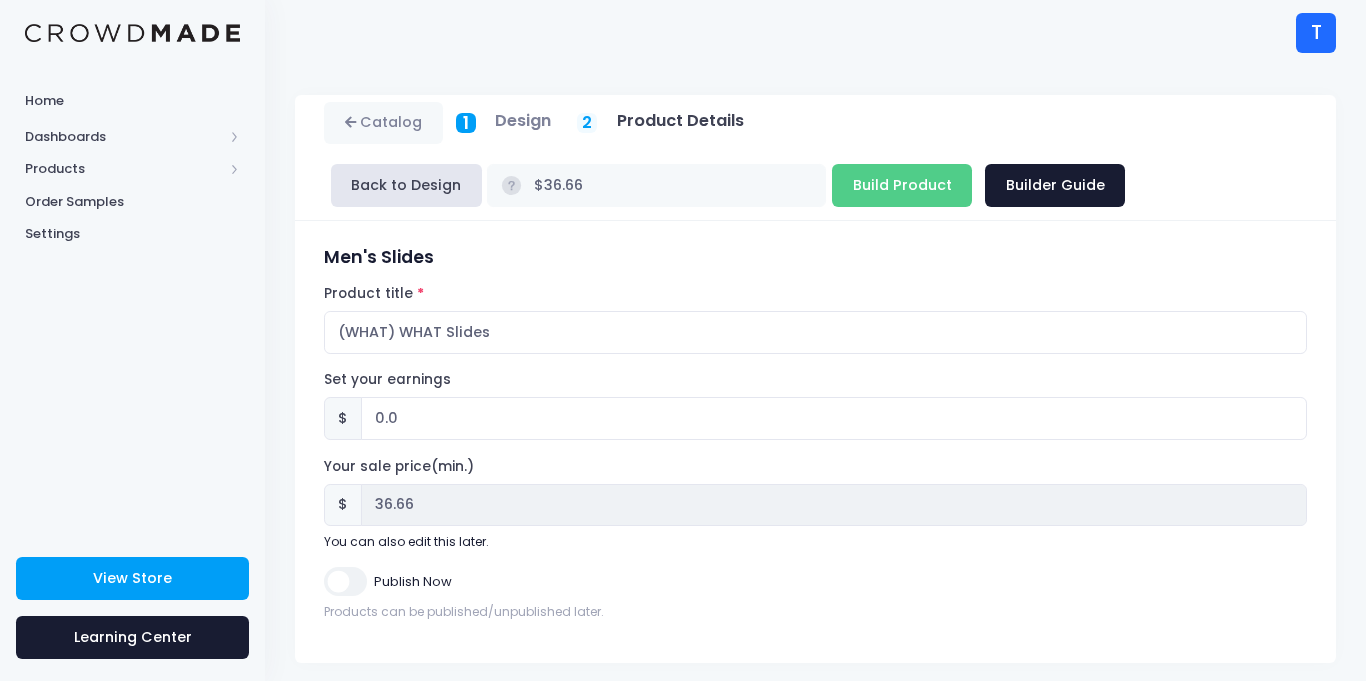 click on "Publish Now" at bounding box center (345, 581) 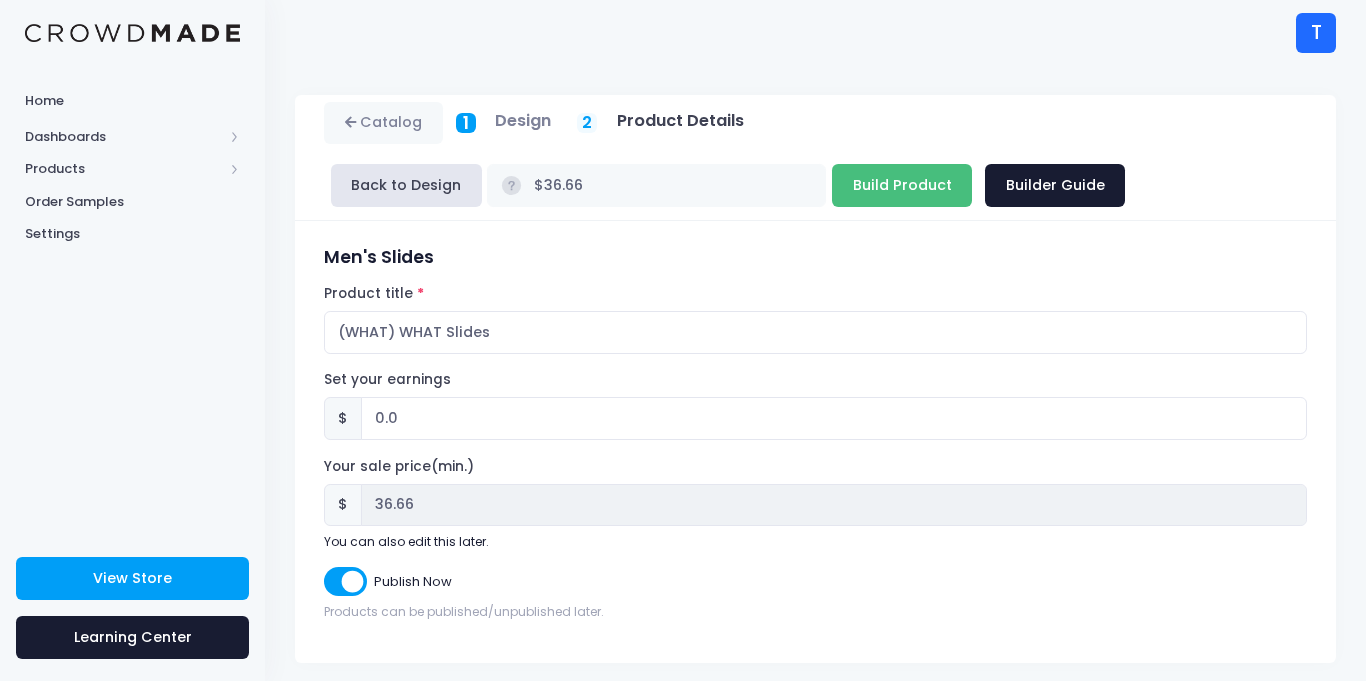 click on "Build Product" at bounding box center (902, 185) 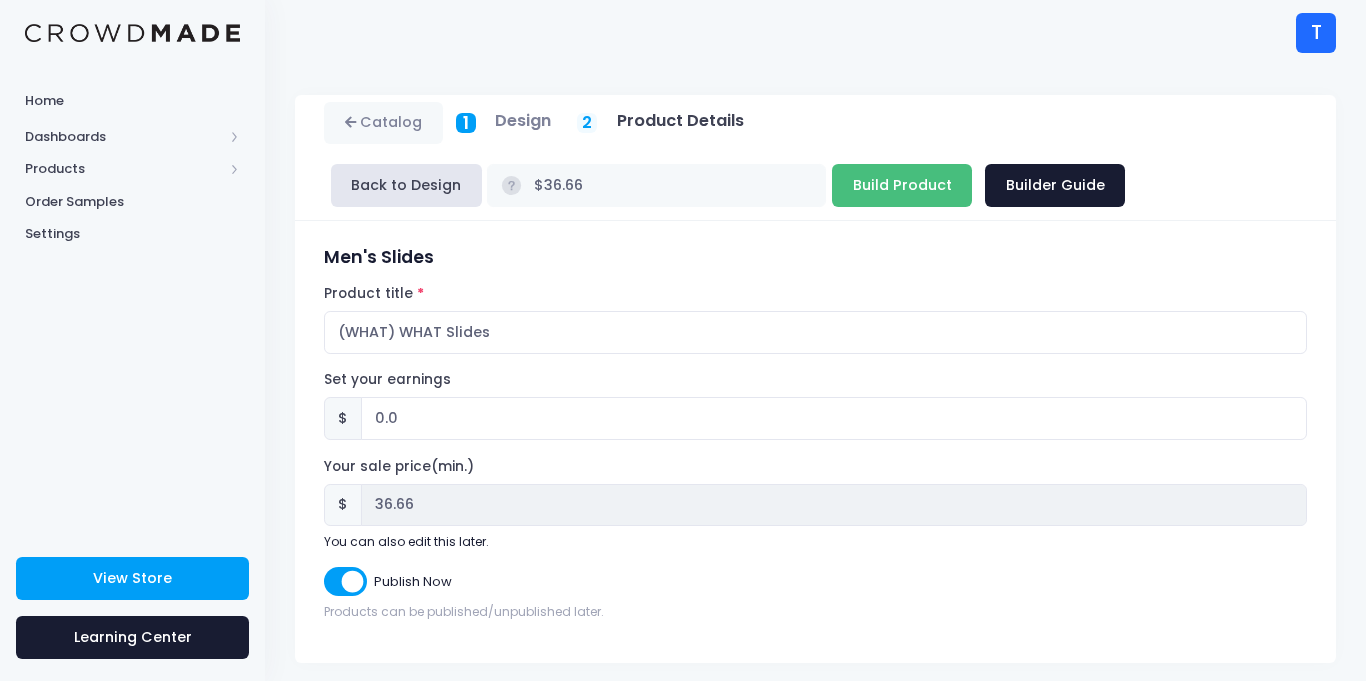 type on "Building product..." 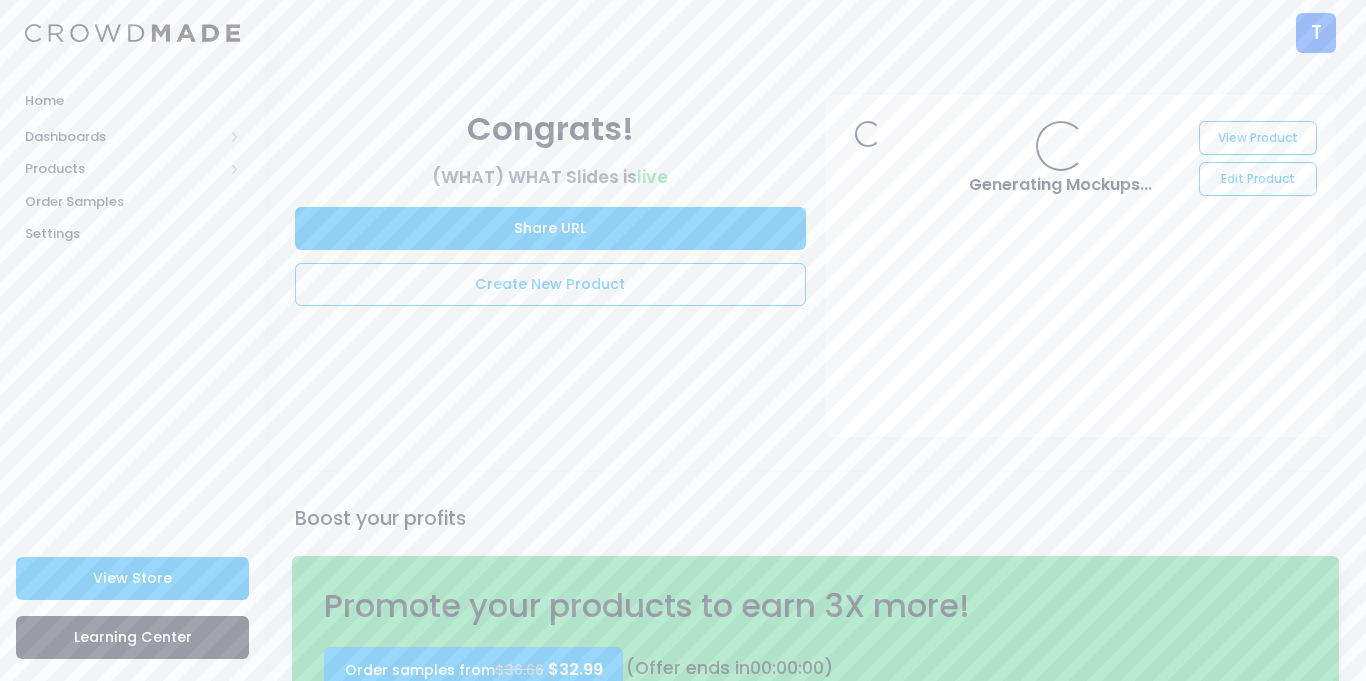 scroll, scrollTop: 0, scrollLeft: 0, axis: both 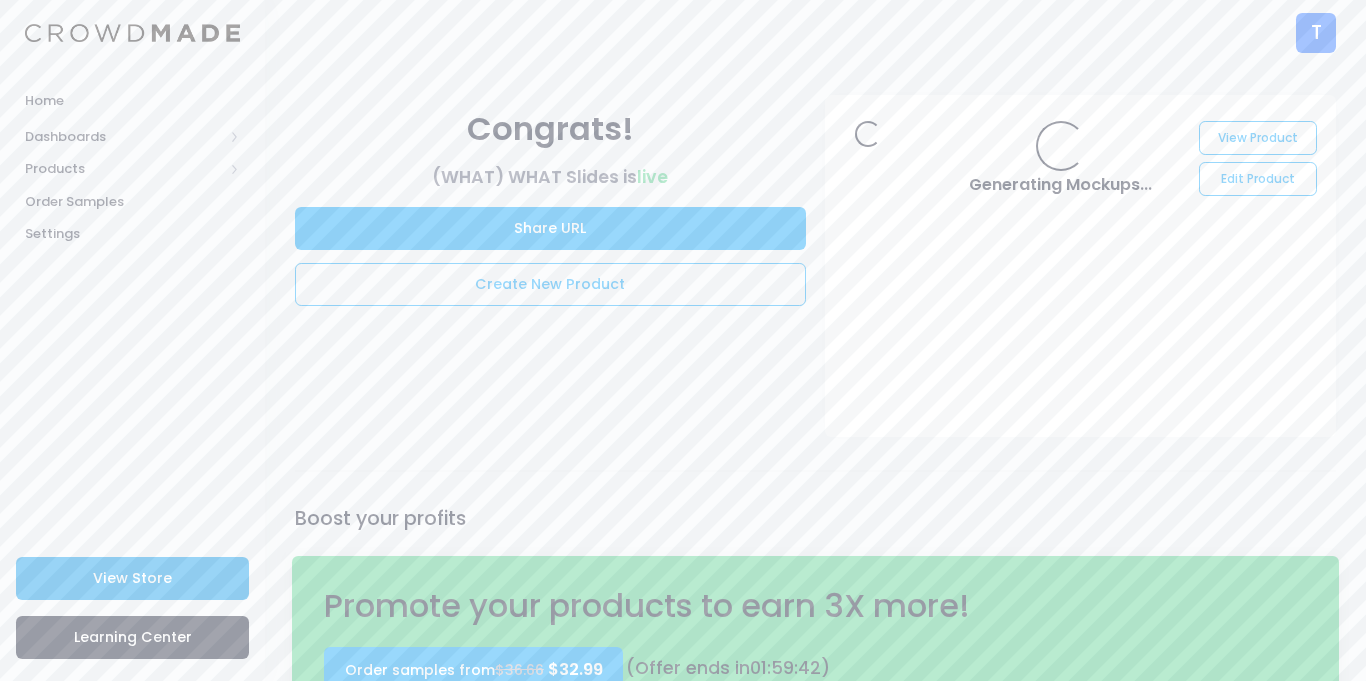 click on "View Store" at bounding box center (132, 578) 